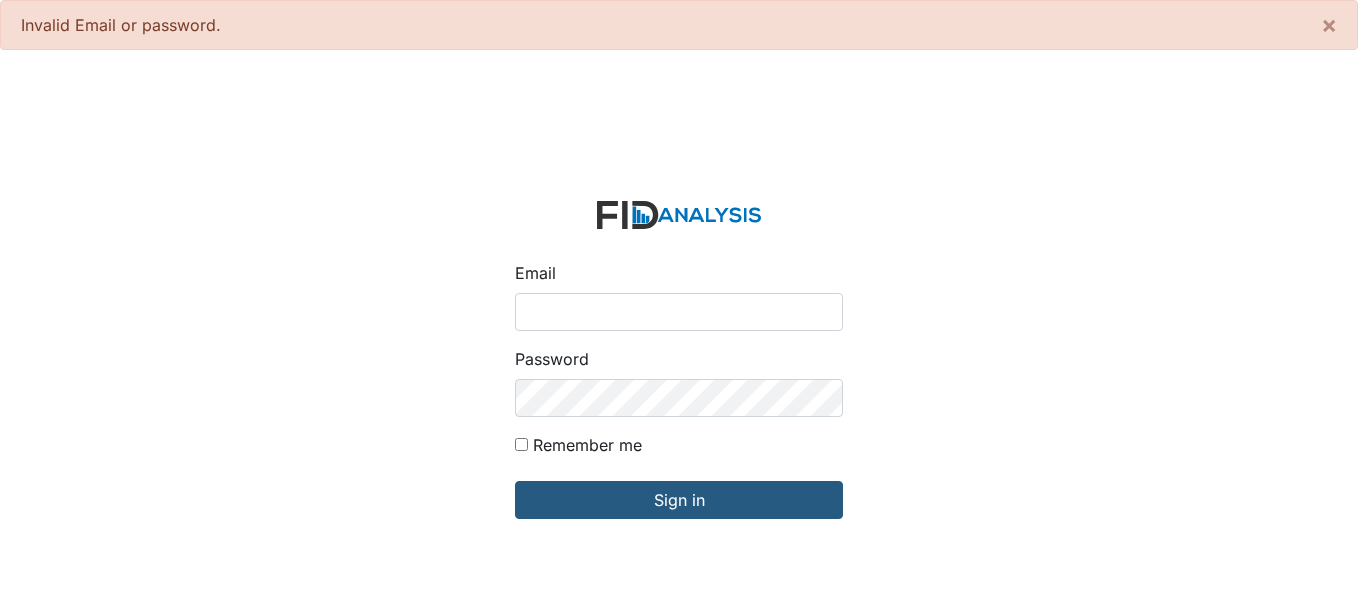 scroll, scrollTop: 0, scrollLeft: 0, axis: both 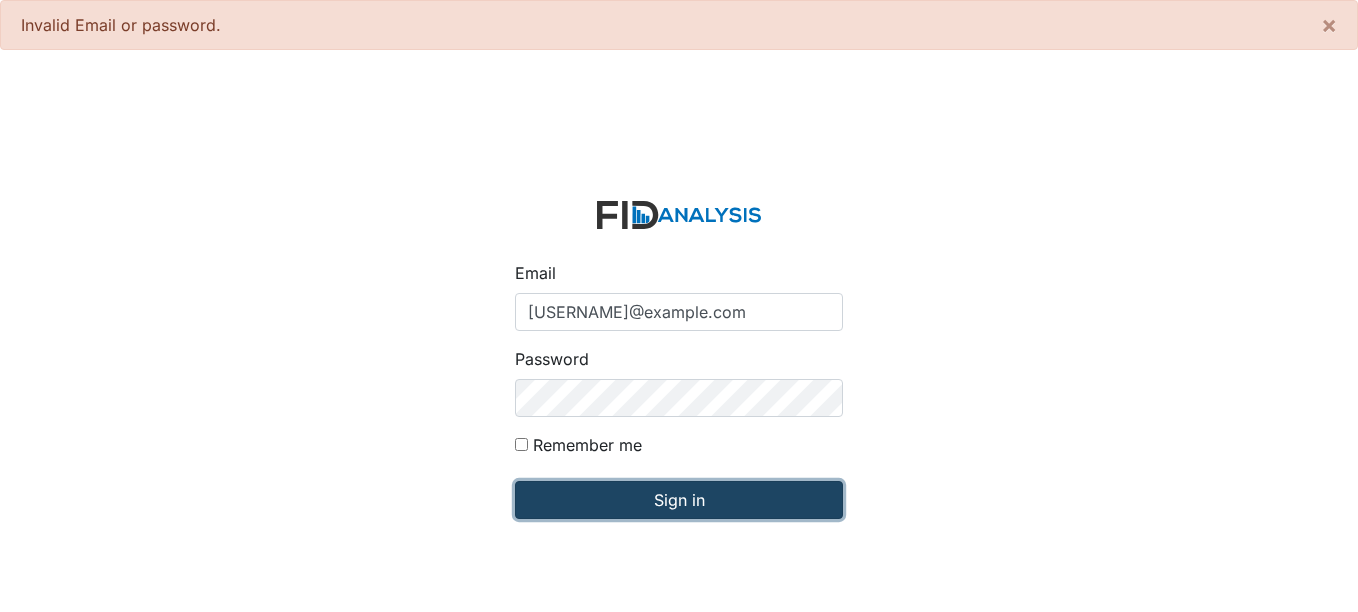 click on "Sign in" at bounding box center [679, 500] 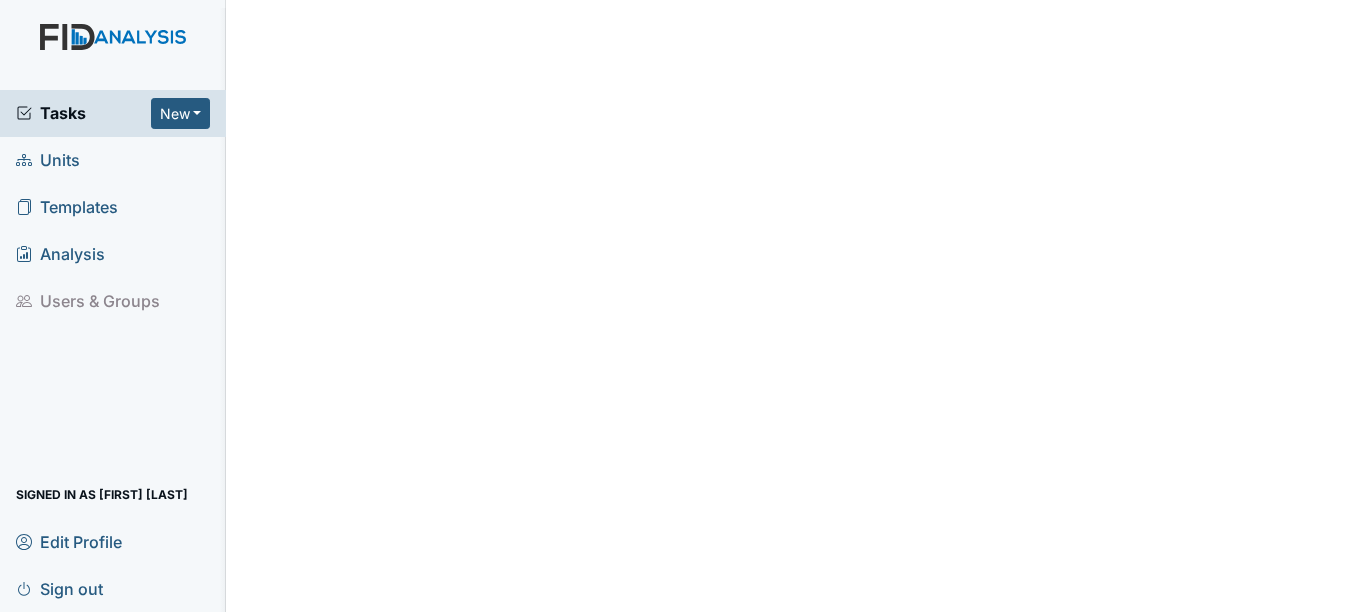 scroll, scrollTop: 0, scrollLeft: 0, axis: both 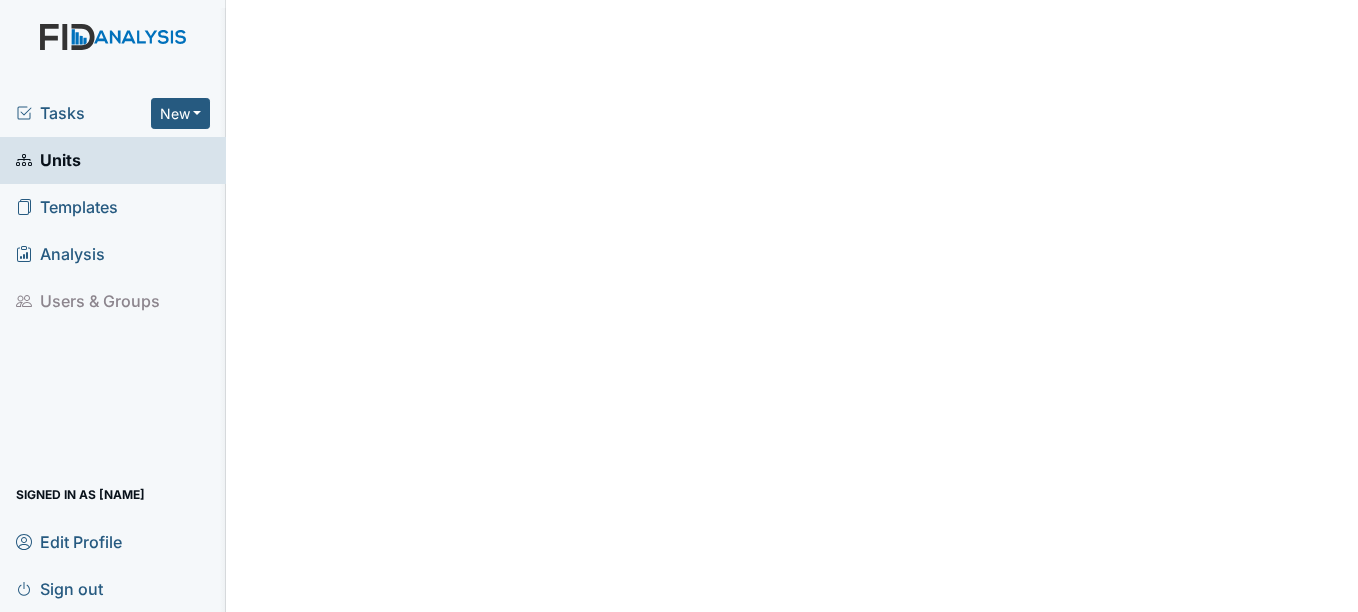 click on "Units" at bounding box center [48, 160] 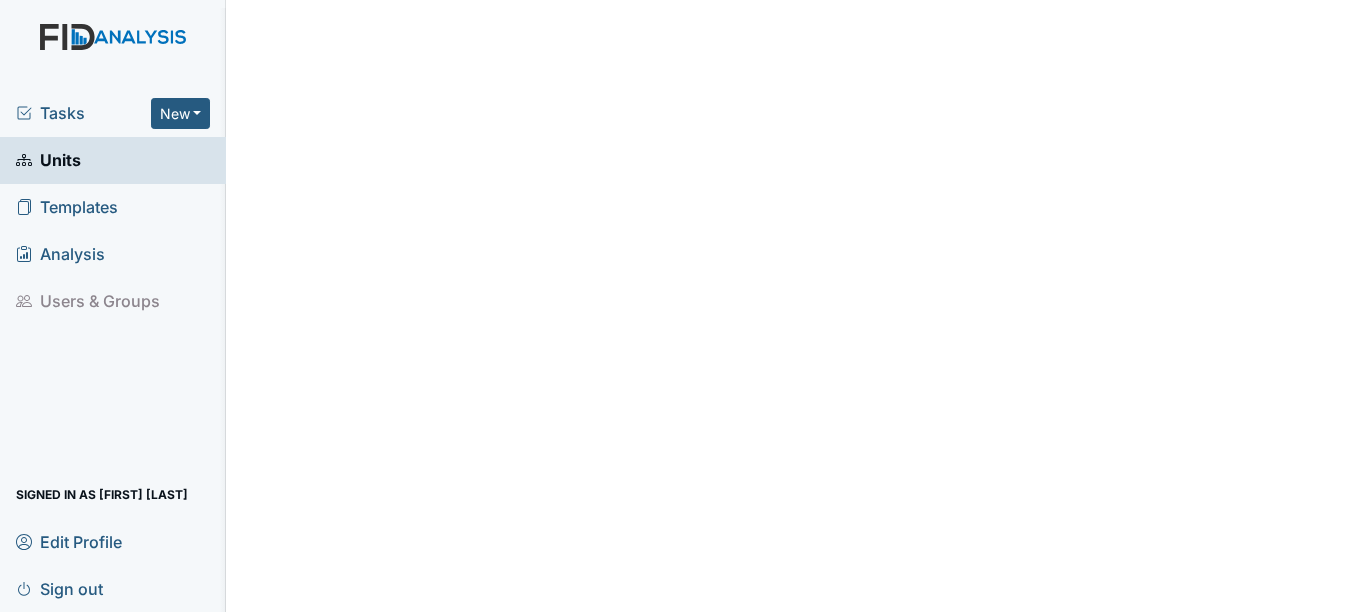 scroll, scrollTop: 0, scrollLeft: 0, axis: both 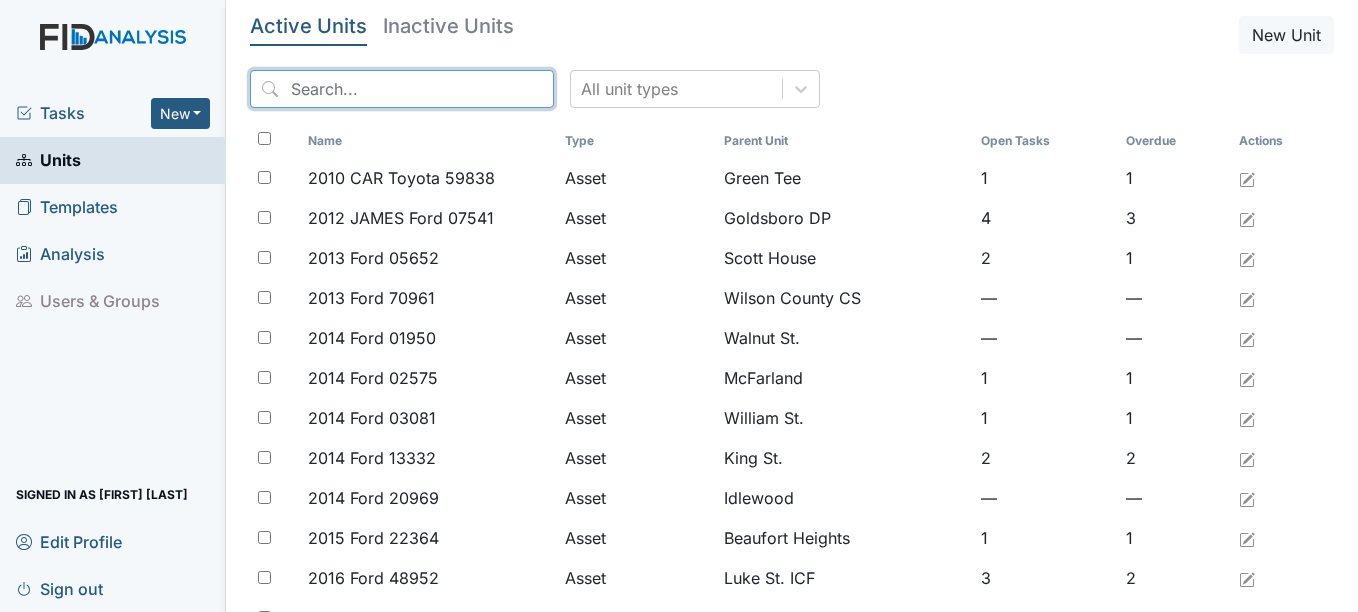 click at bounding box center [402, 89] 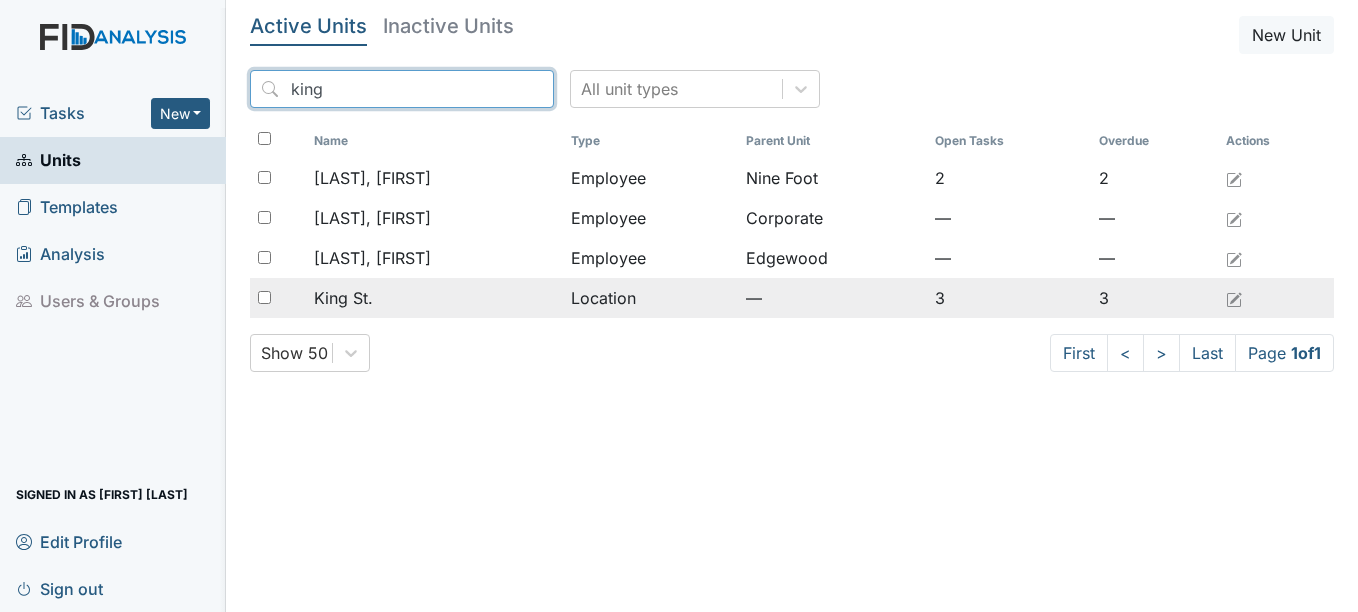 type on "king" 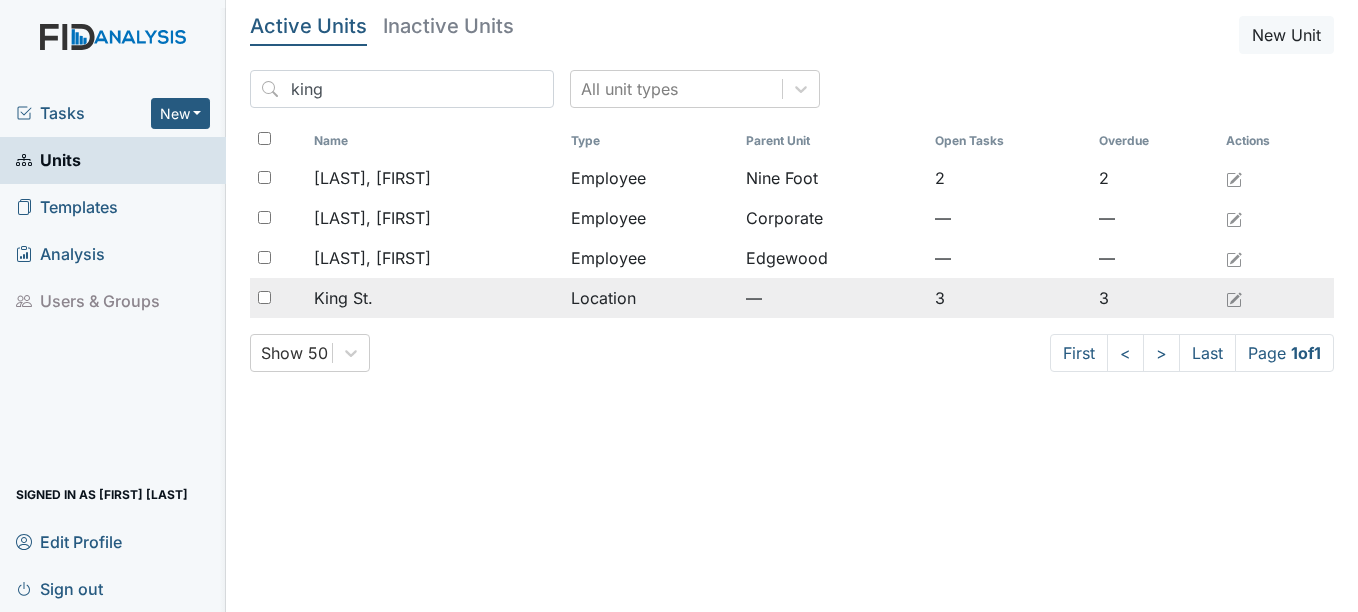 click on "King St." at bounding box center (343, 298) 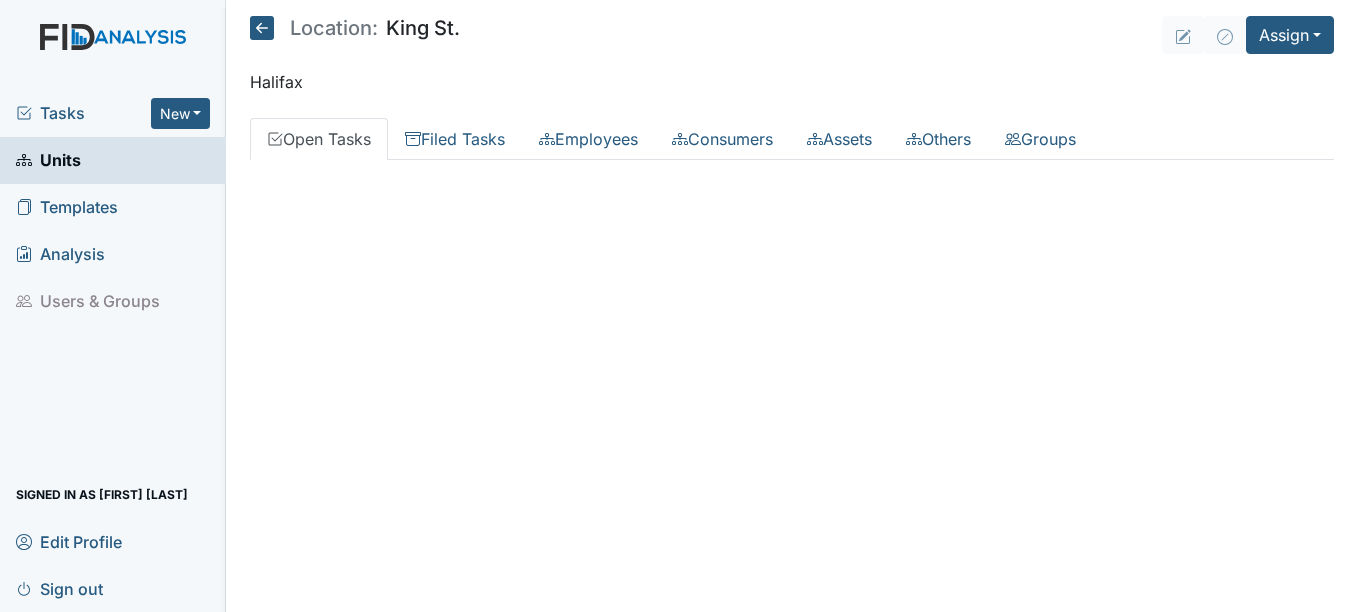 scroll, scrollTop: 0, scrollLeft: 0, axis: both 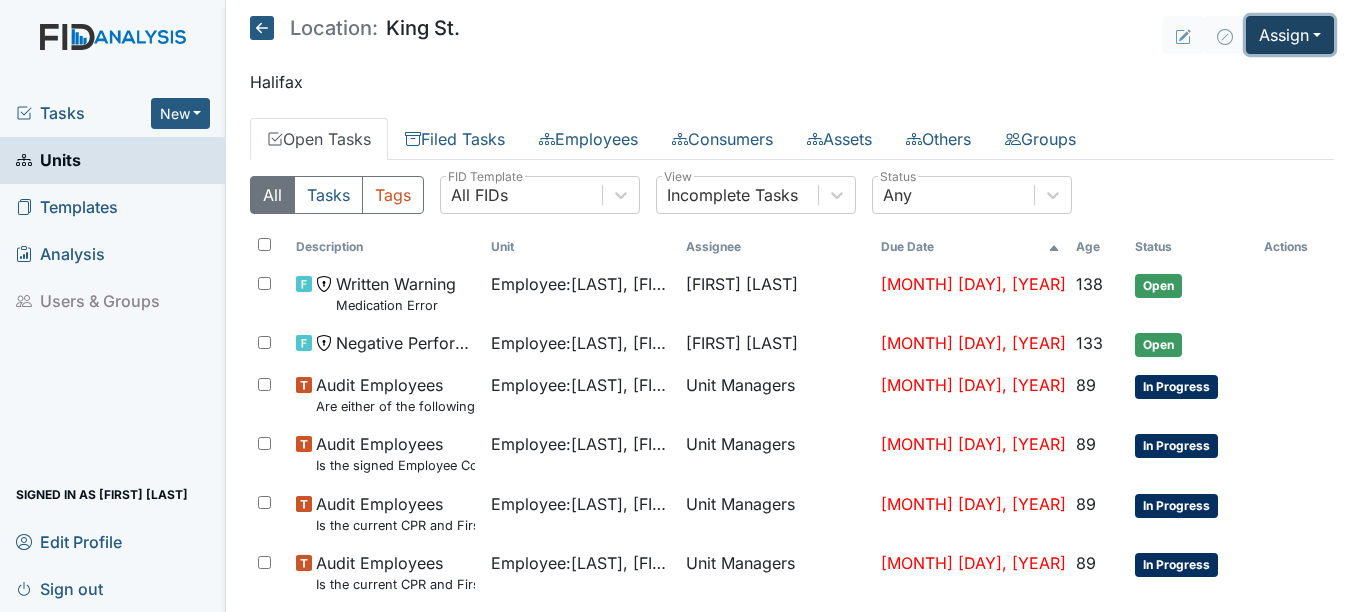 click on "Assign" at bounding box center (1290, 35) 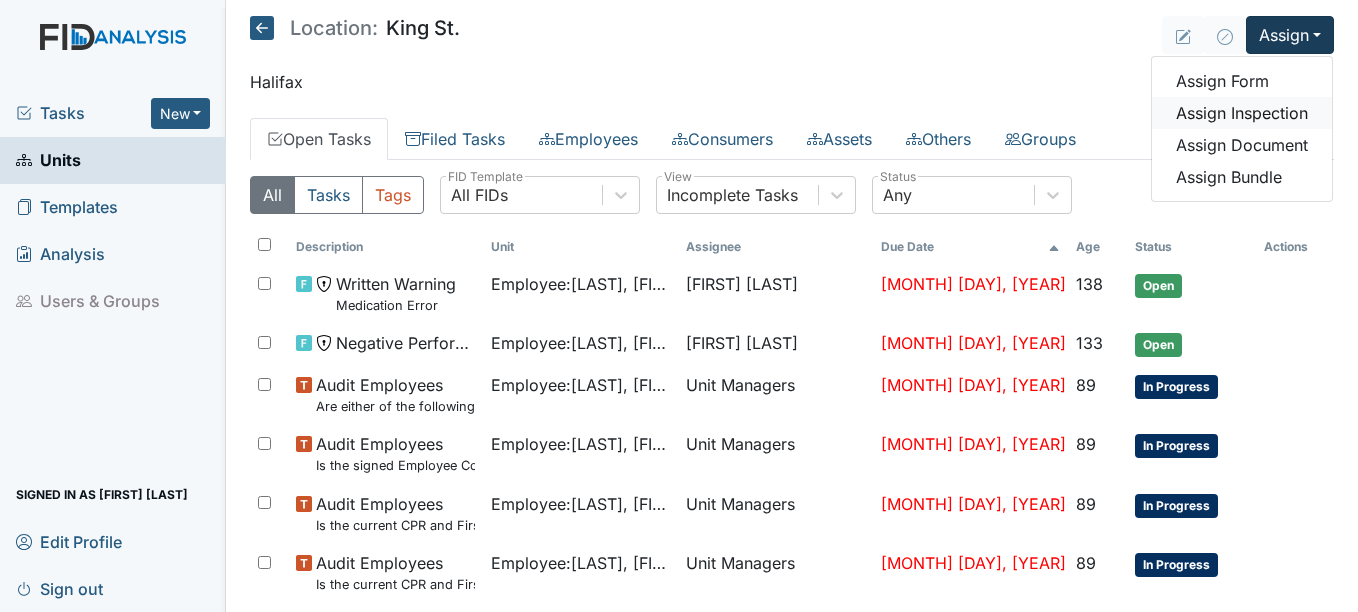 click on "Assign Inspection" at bounding box center [1242, 113] 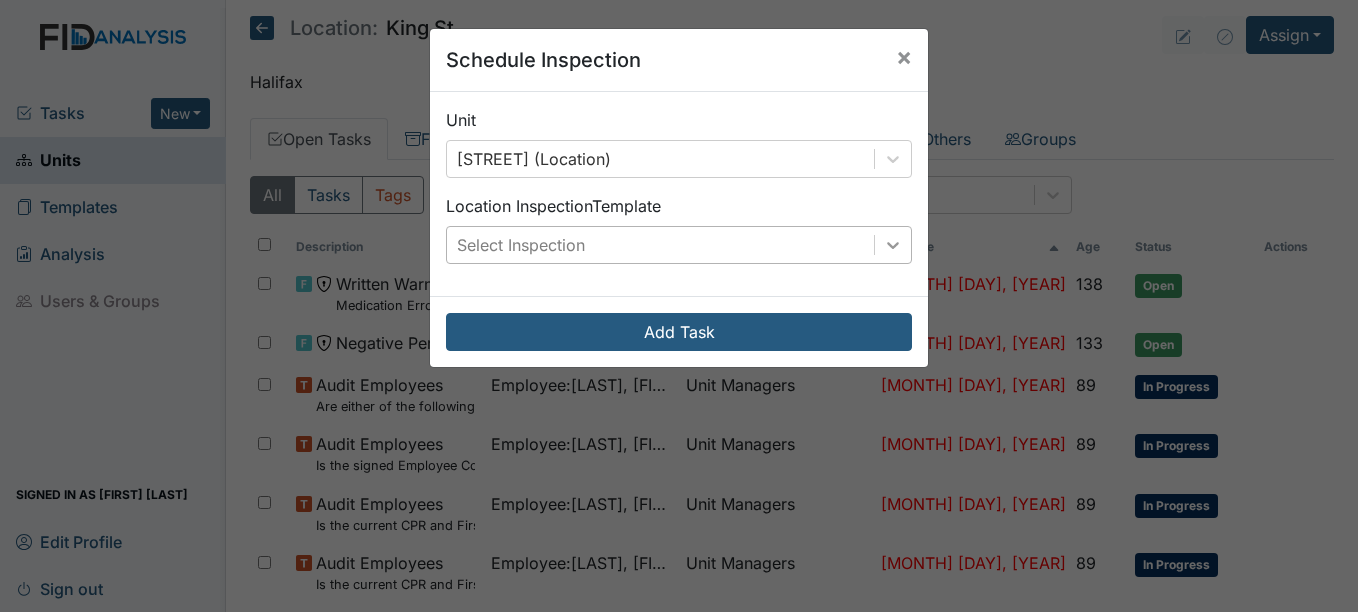 click 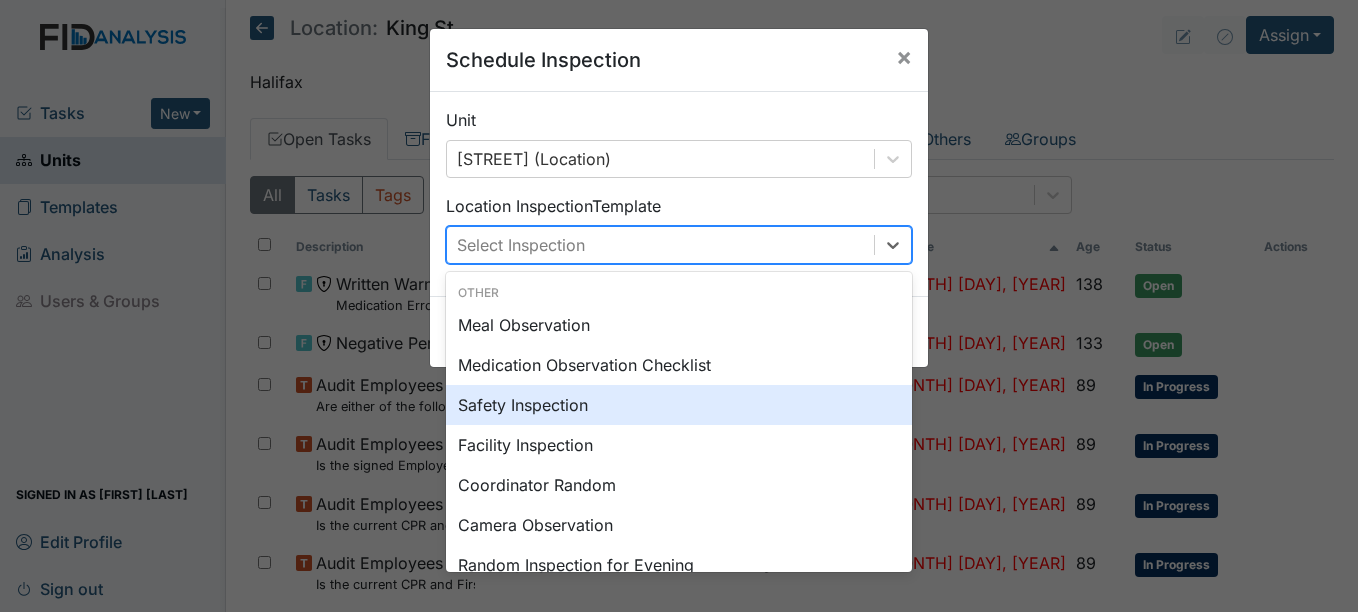 click on "Safety Inspection" at bounding box center (679, 405) 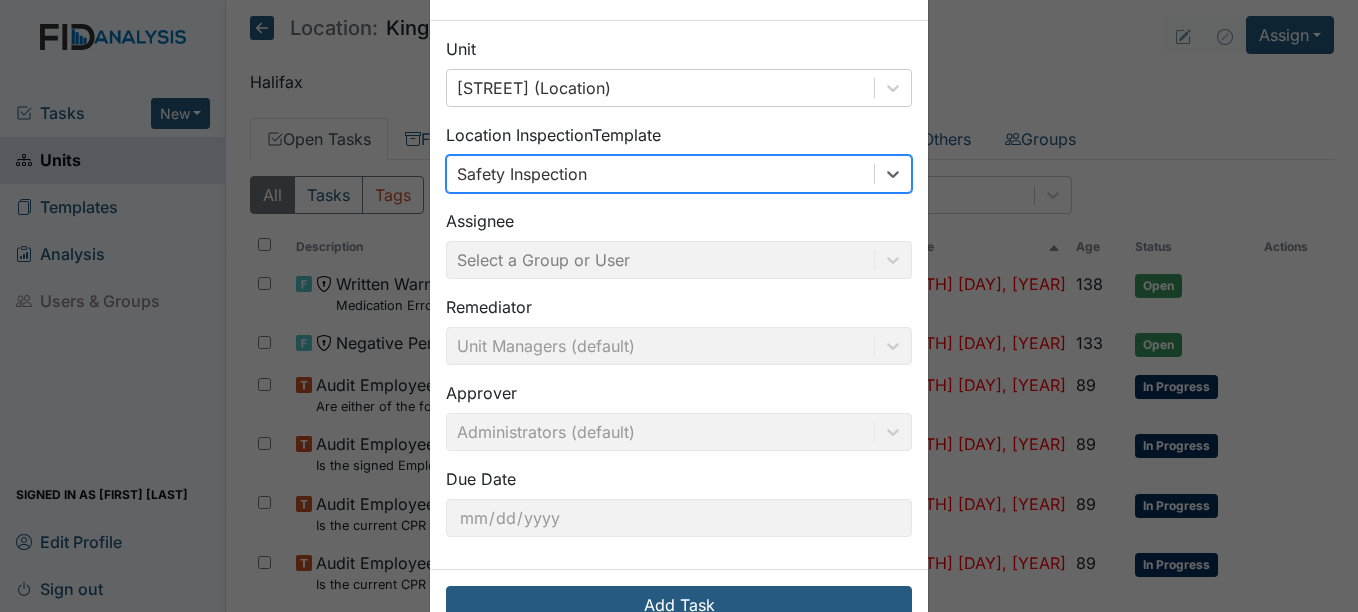 scroll, scrollTop: 128, scrollLeft: 0, axis: vertical 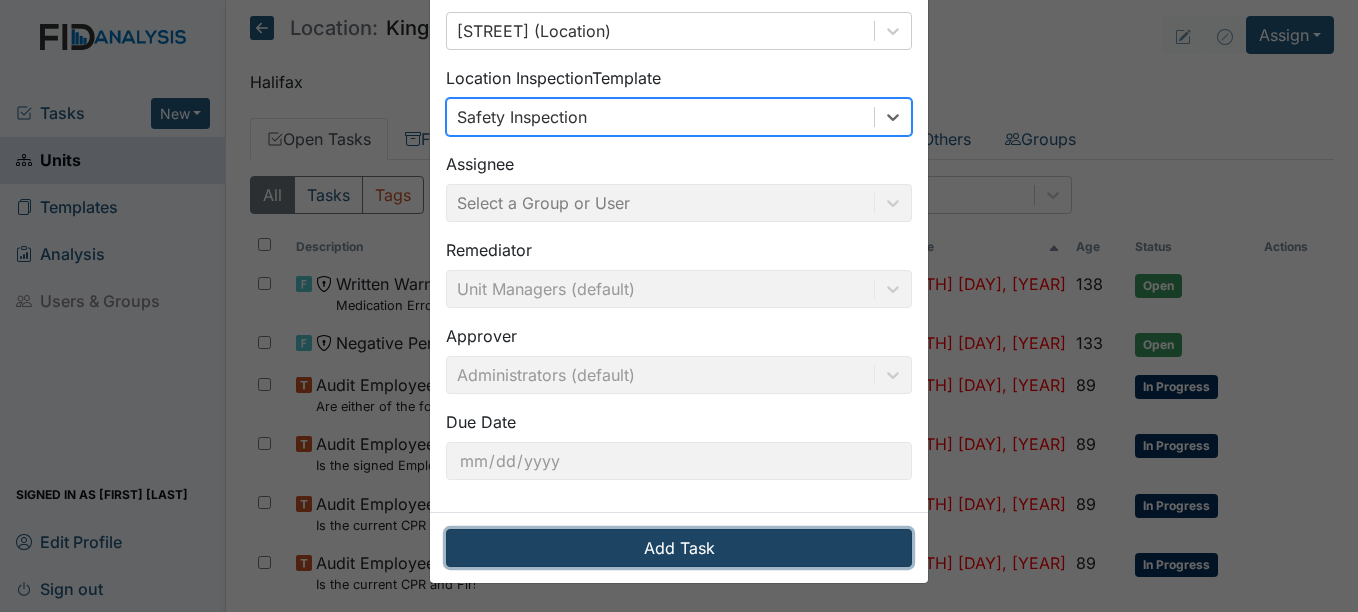 click on "Add Task" at bounding box center (679, 548) 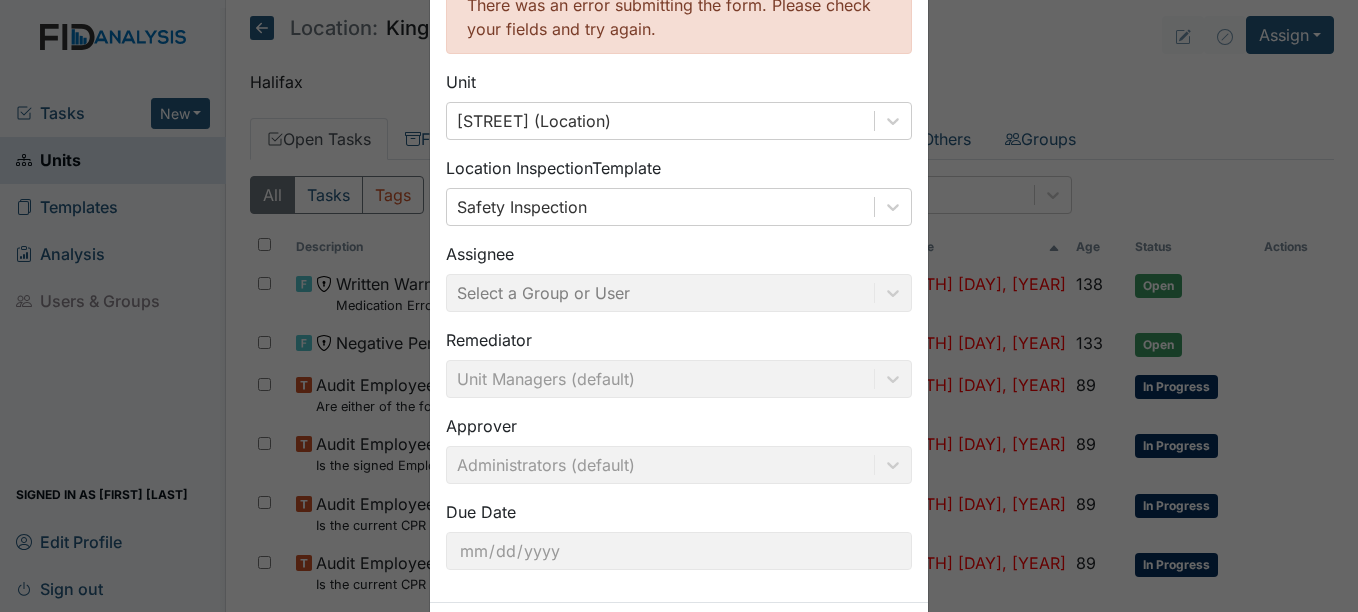 scroll, scrollTop: 218, scrollLeft: 0, axis: vertical 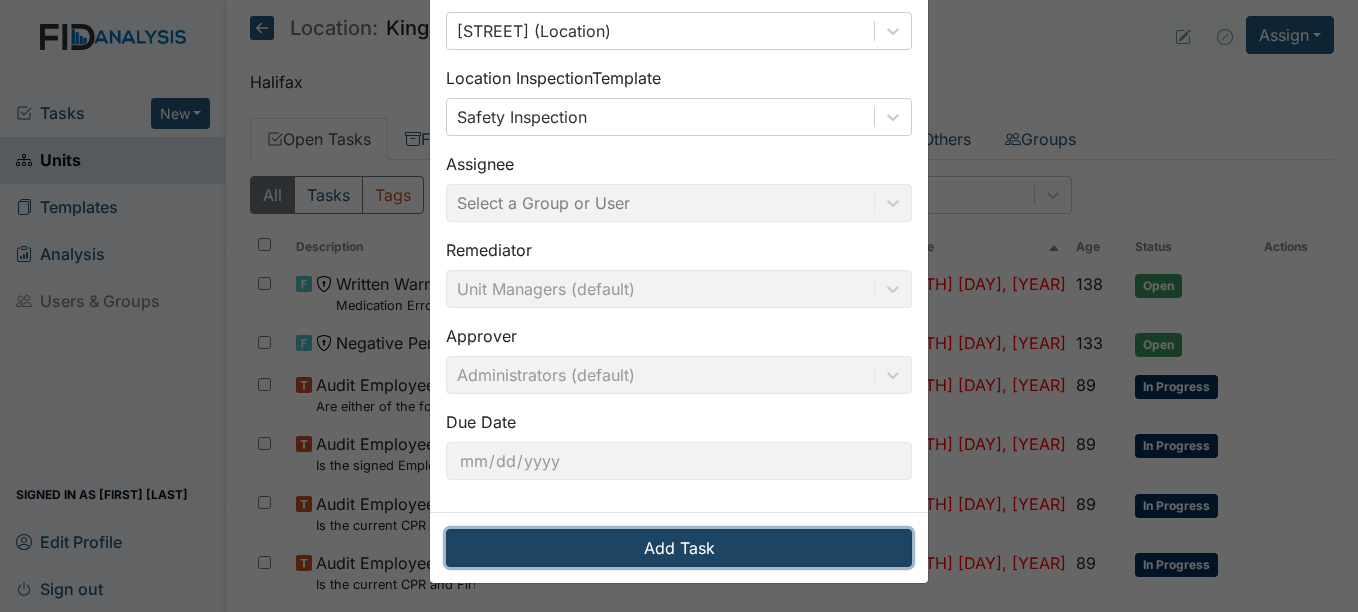 click on "Add Task" at bounding box center (679, 548) 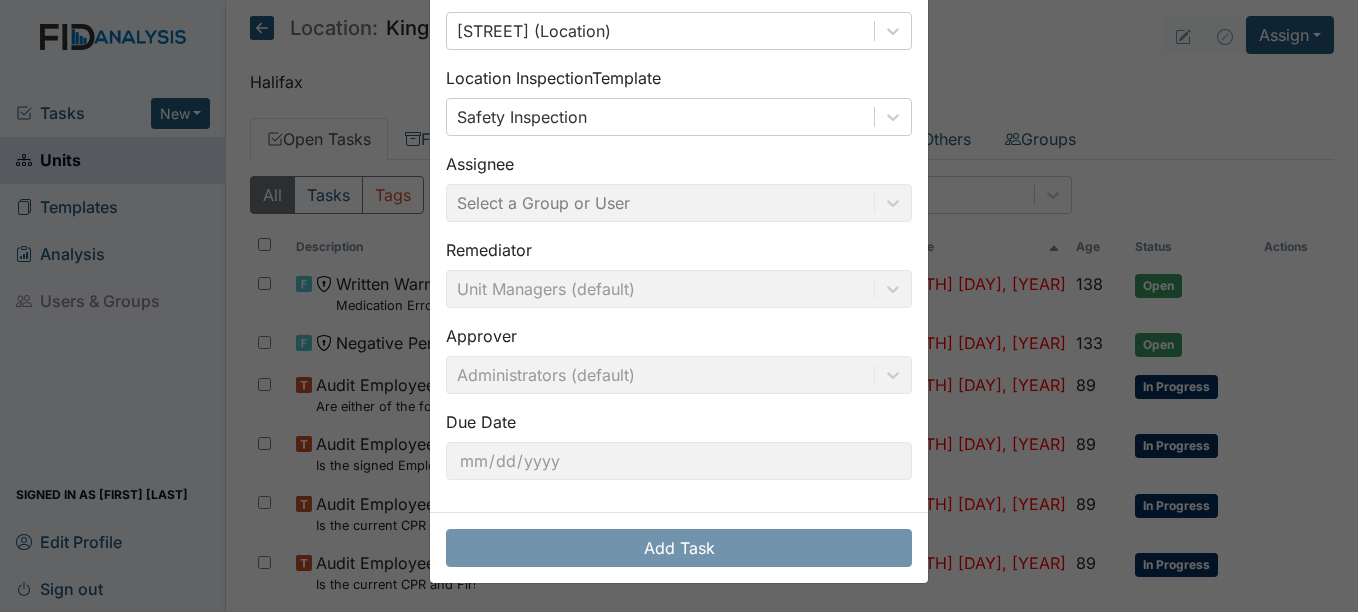scroll, scrollTop: 218, scrollLeft: 0, axis: vertical 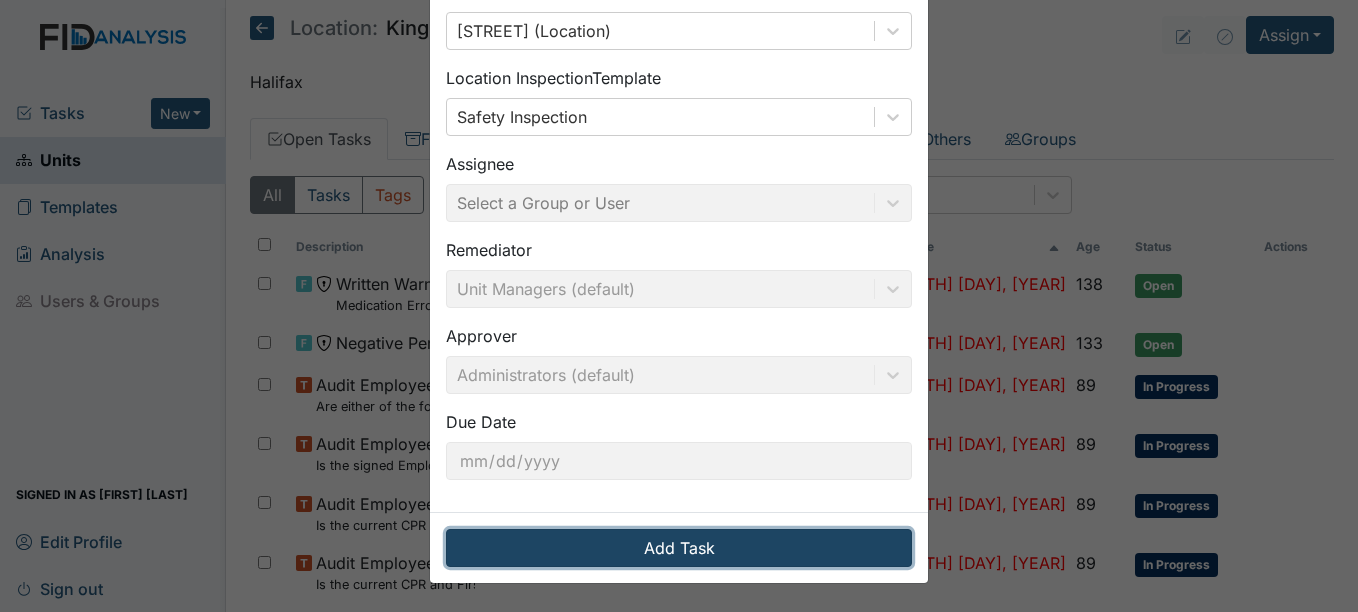 click on "Add Task" at bounding box center [679, 548] 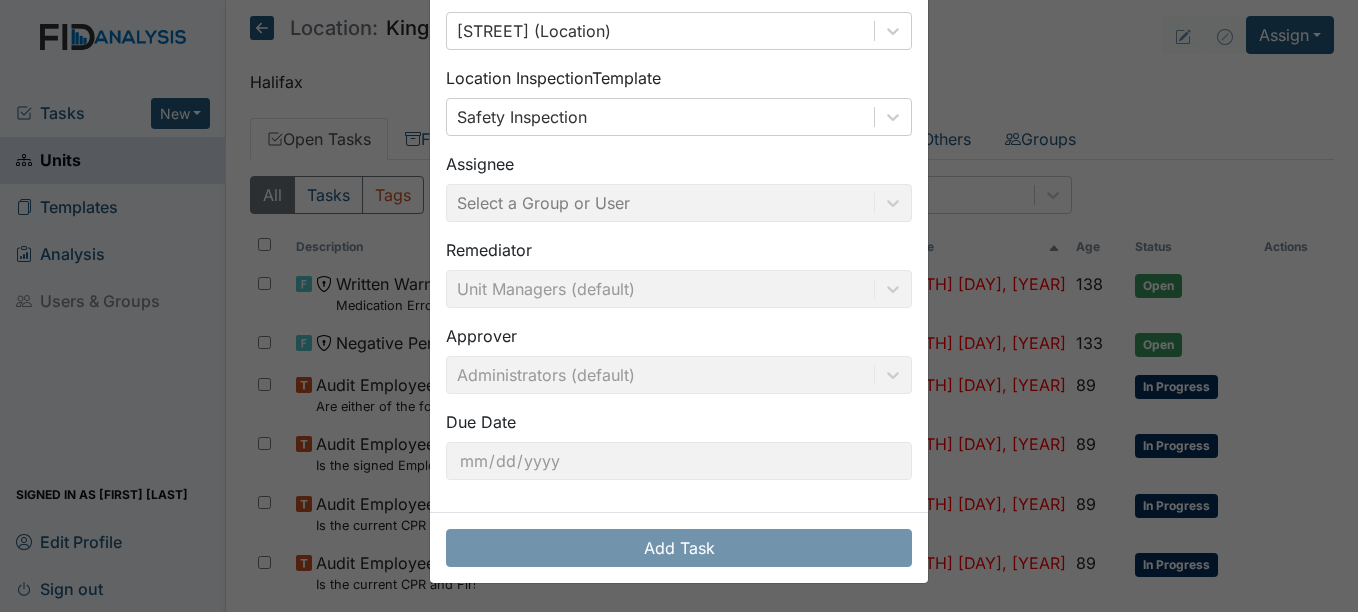 scroll, scrollTop: 218, scrollLeft: 0, axis: vertical 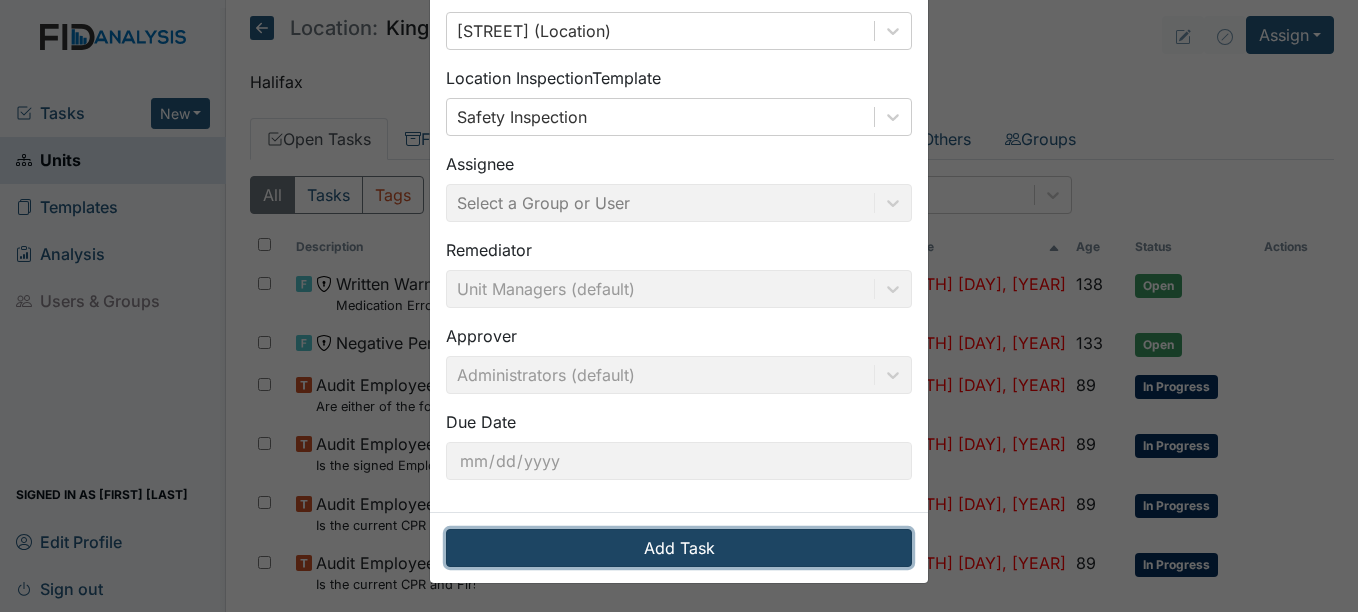 click on "Add Task" at bounding box center [679, 548] 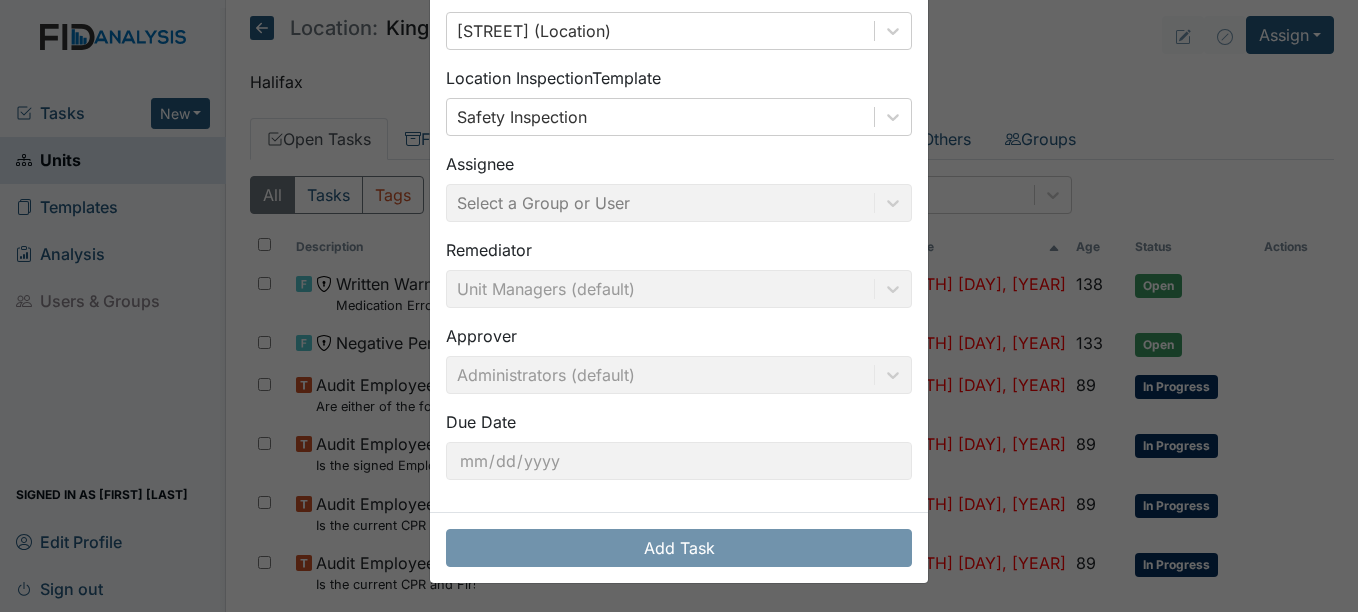 click on "Add Task" at bounding box center [679, 548] 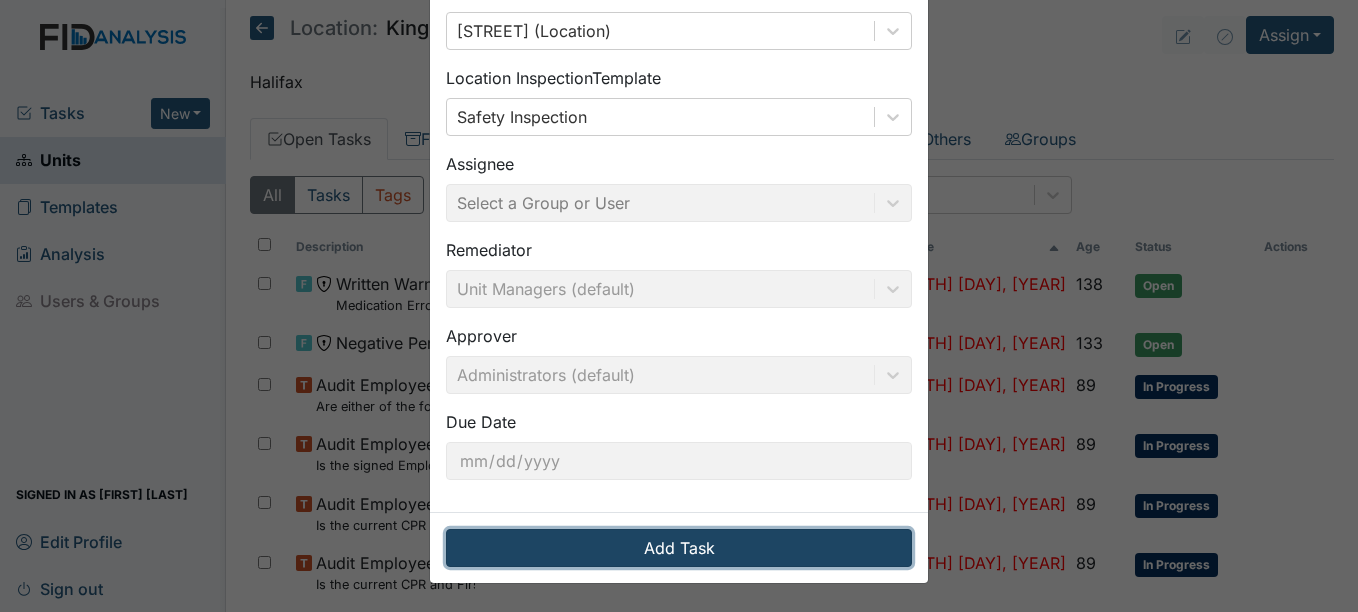 click on "Add Task" at bounding box center [679, 548] 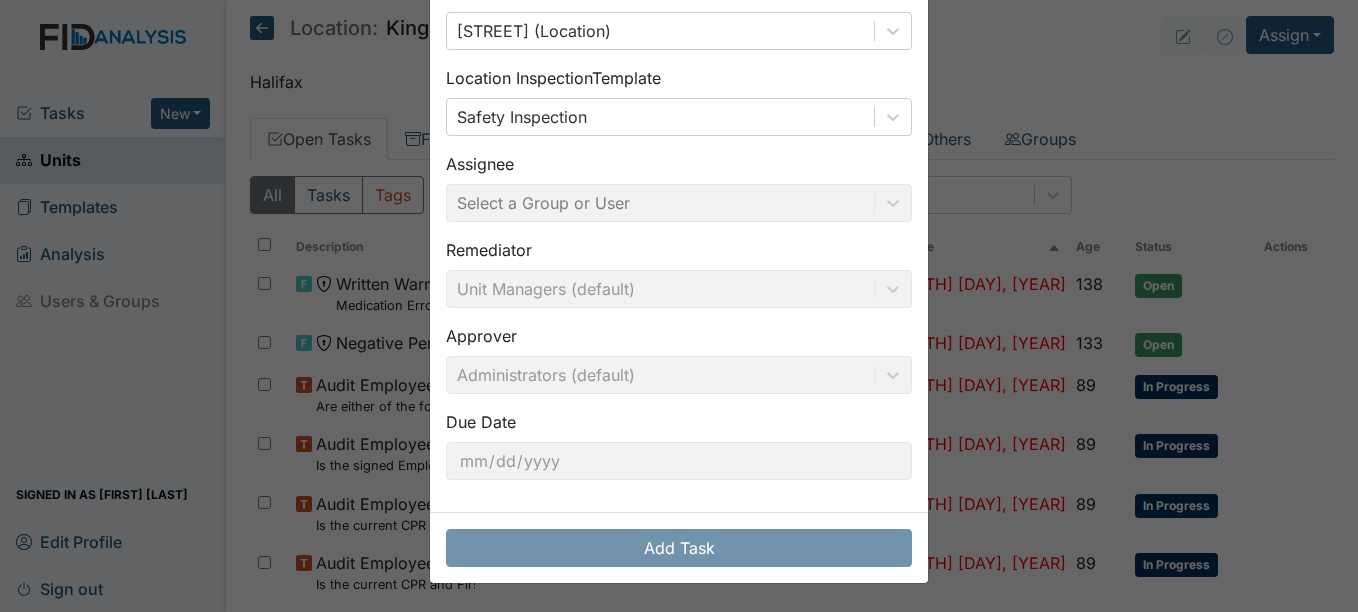 click on "Add Task" at bounding box center (679, 548) 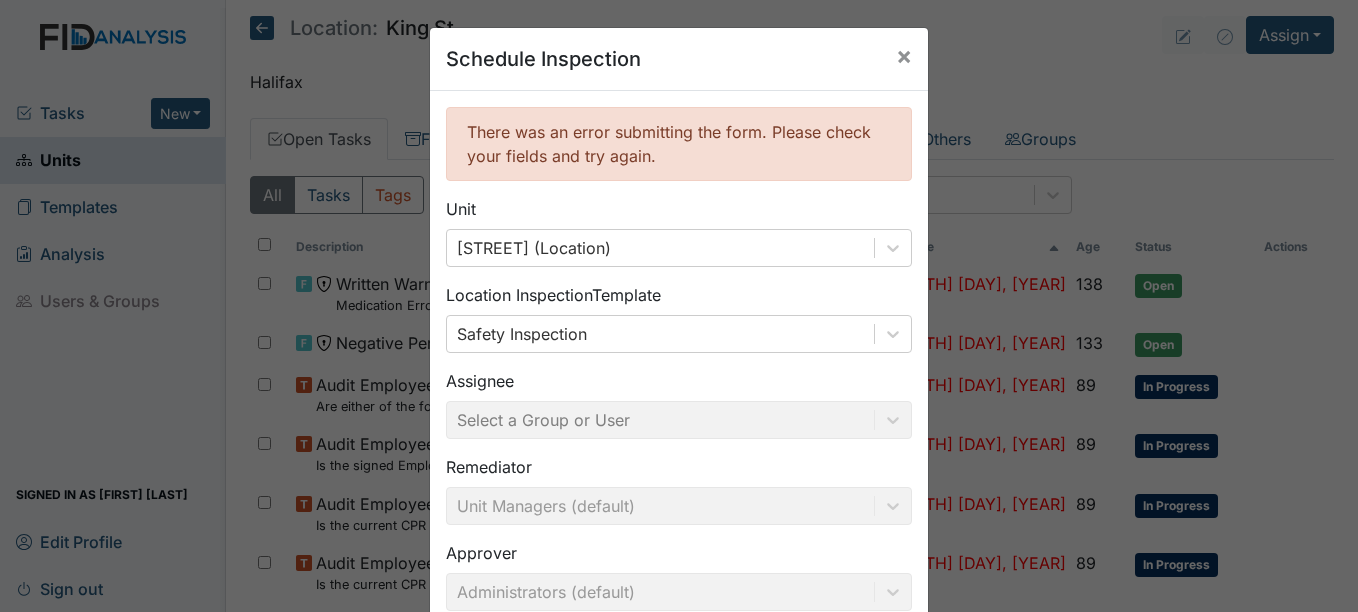 scroll, scrollTop: 0, scrollLeft: 0, axis: both 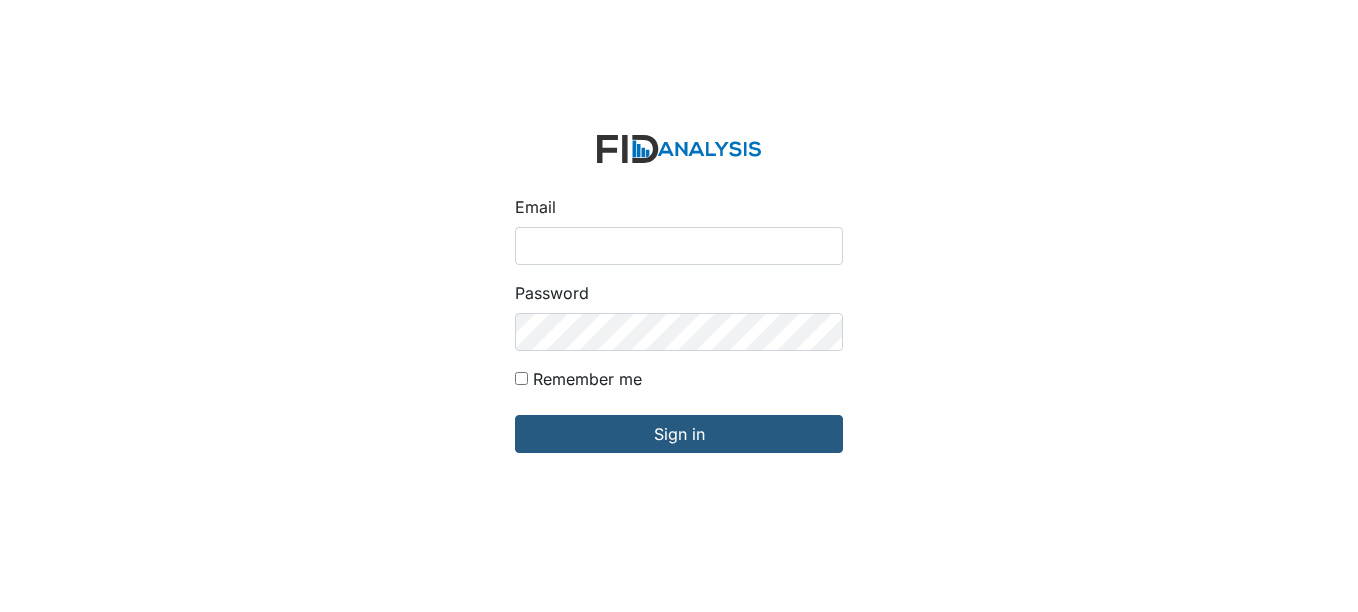 click on "Email" at bounding box center [679, 246] 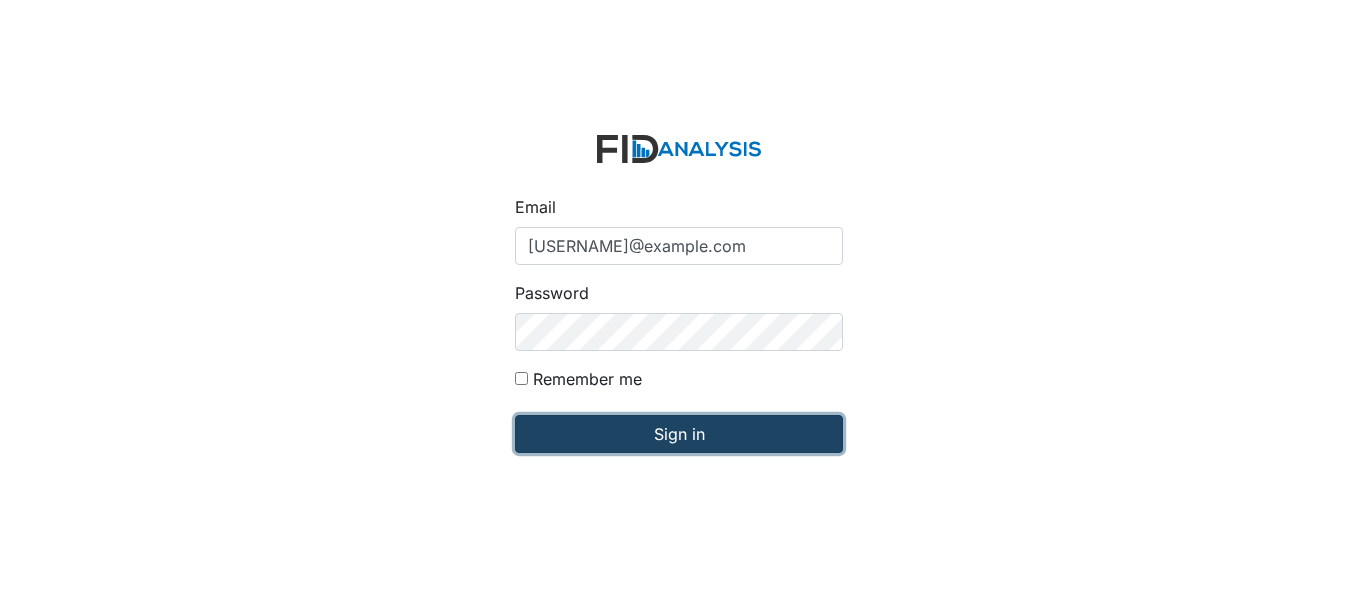 click on "Sign in" at bounding box center (679, 434) 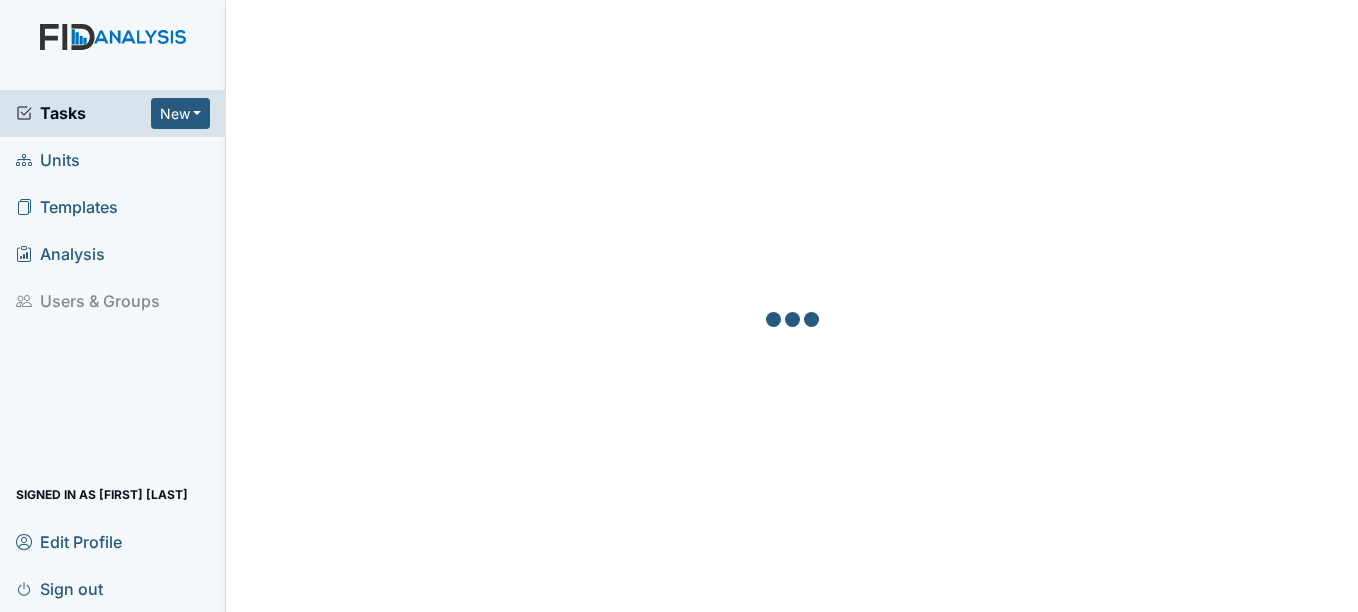 scroll, scrollTop: 0, scrollLeft: 0, axis: both 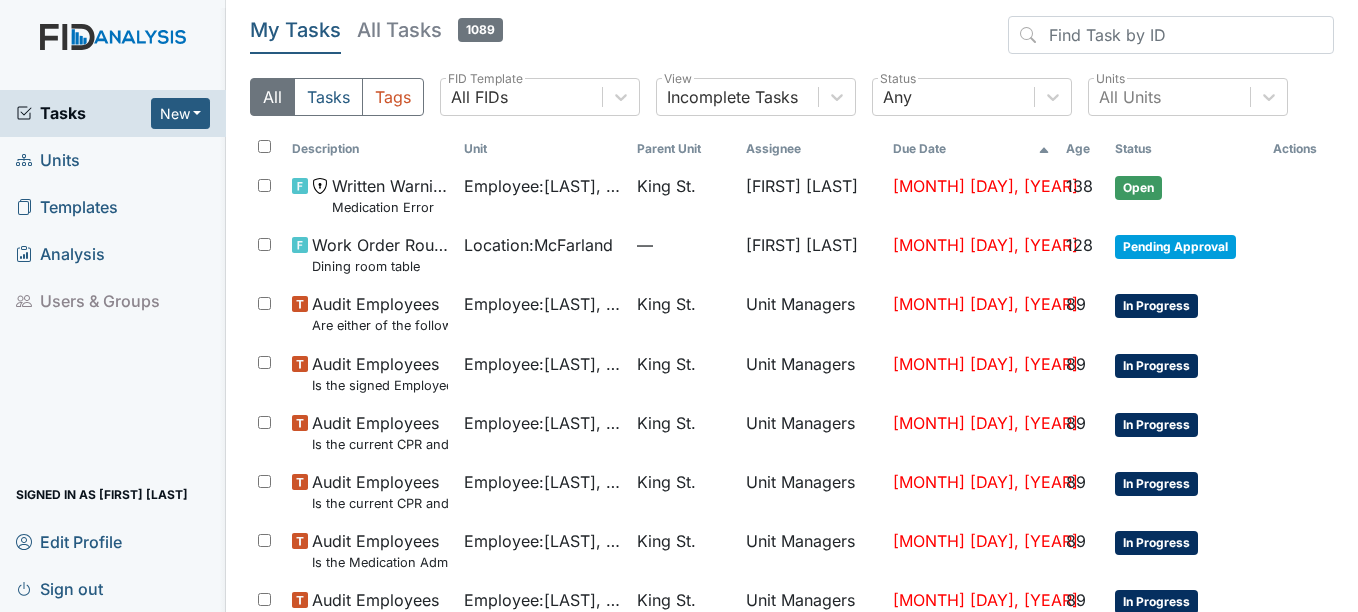 click on "Units" at bounding box center [48, 160] 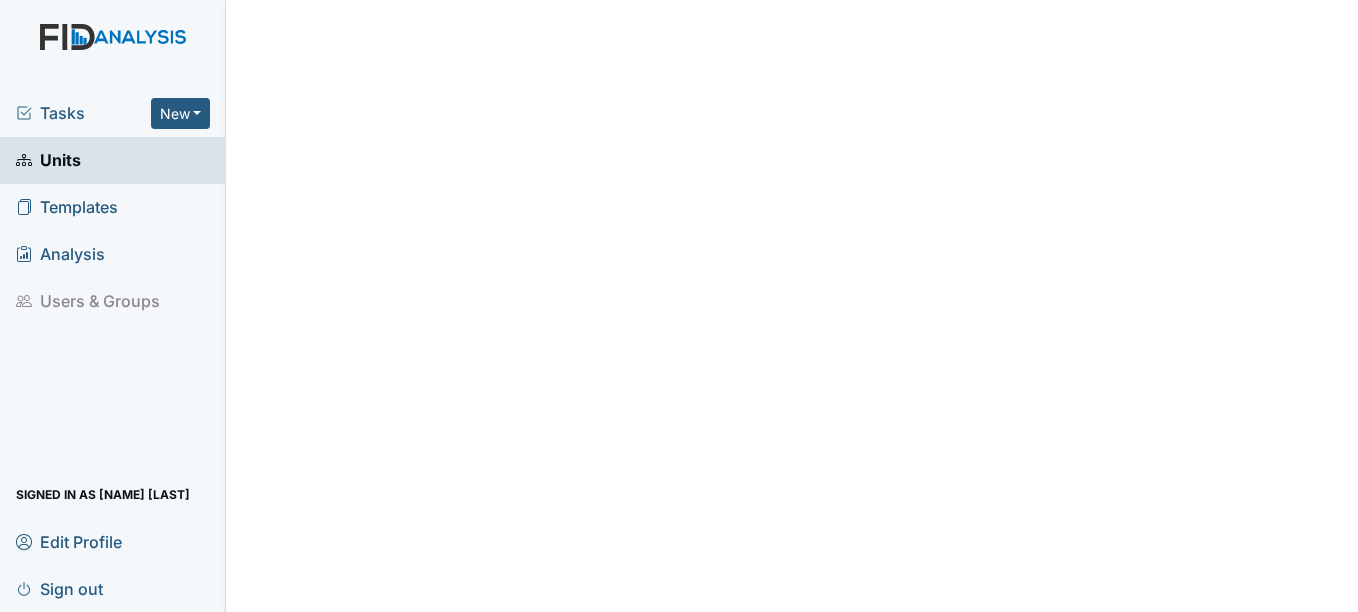 scroll, scrollTop: 0, scrollLeft: 0, axis: both 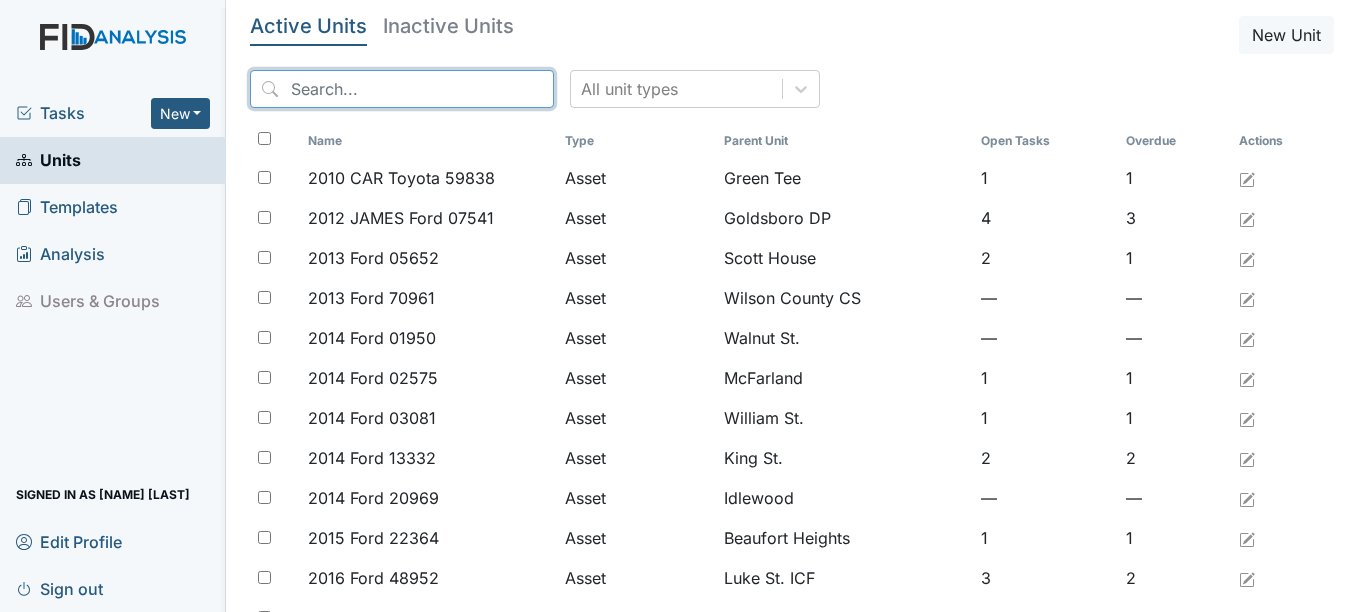 click at bounding box center (402, 89) 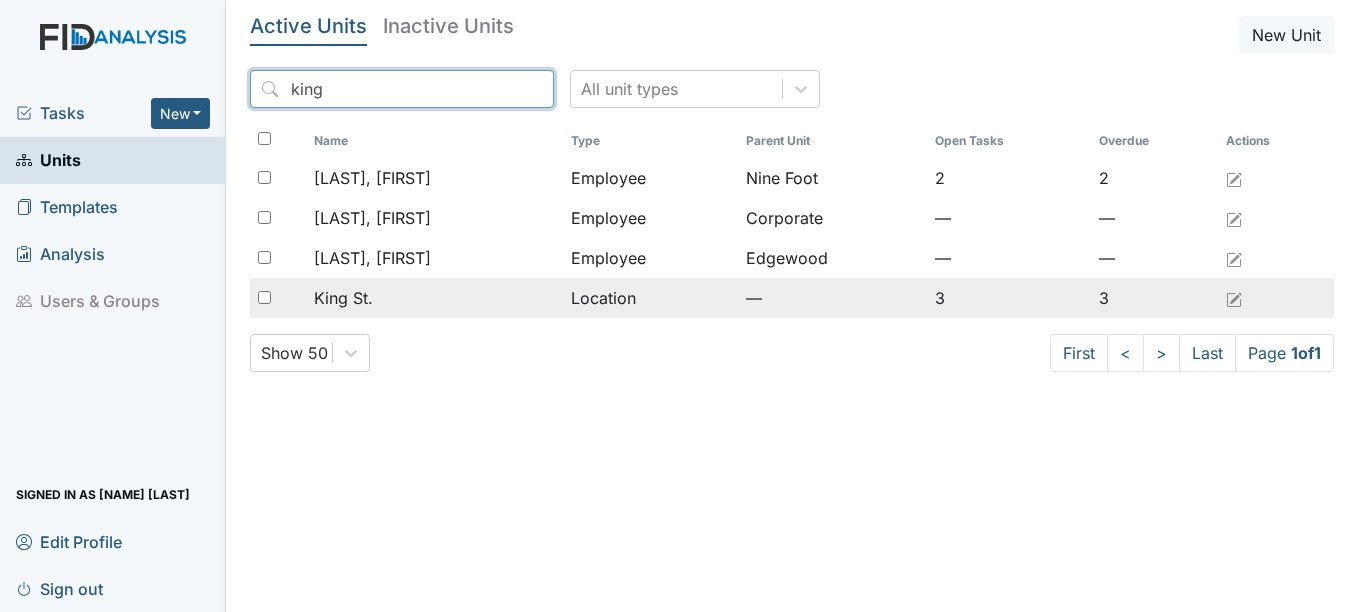 type on "king" 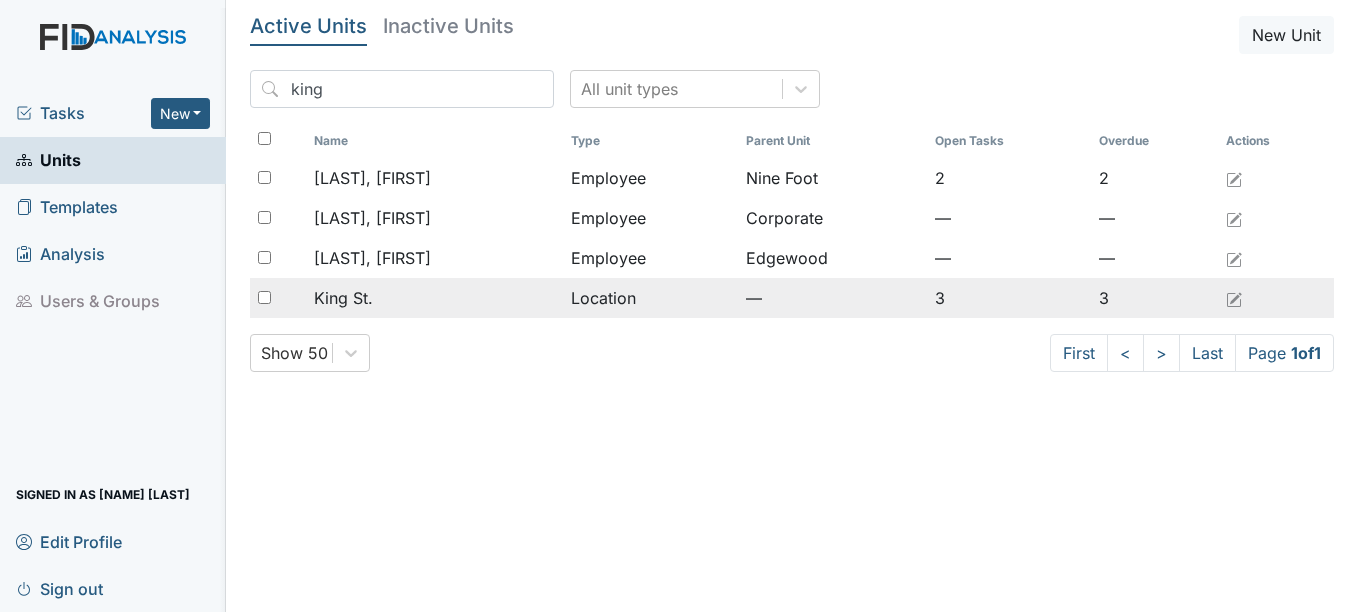 click on "King St." at bounding box center [343, 298] 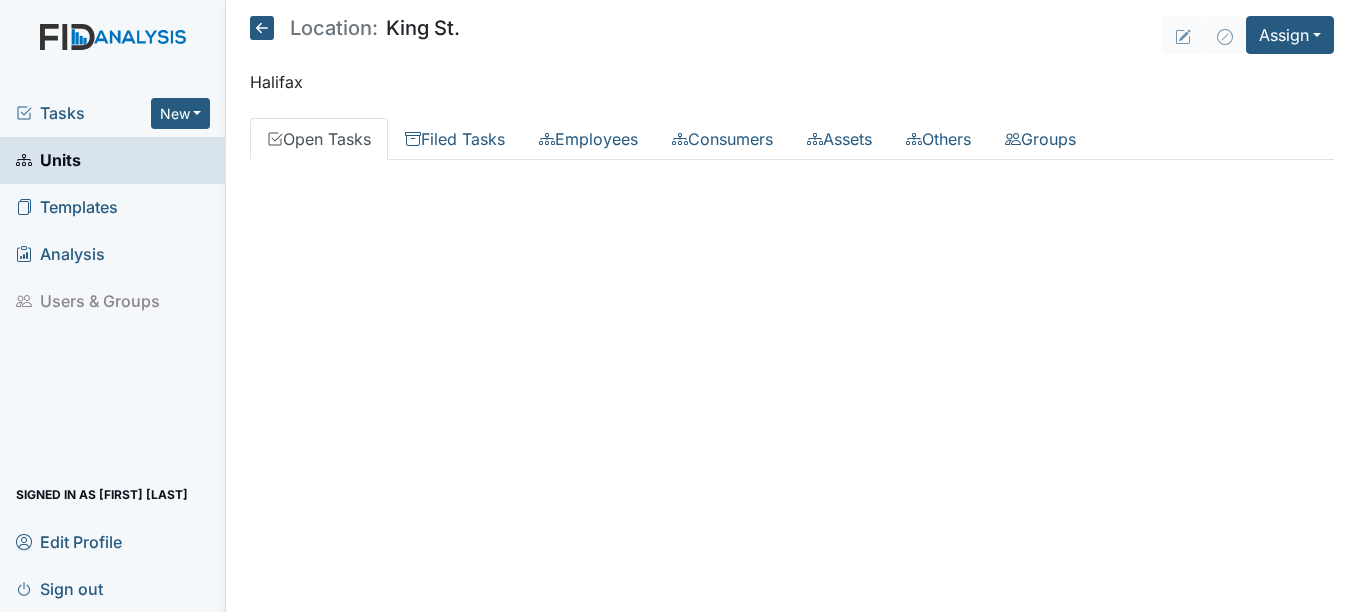 scroll, scrollTop: 0, scrollLeft: 0, axis: both 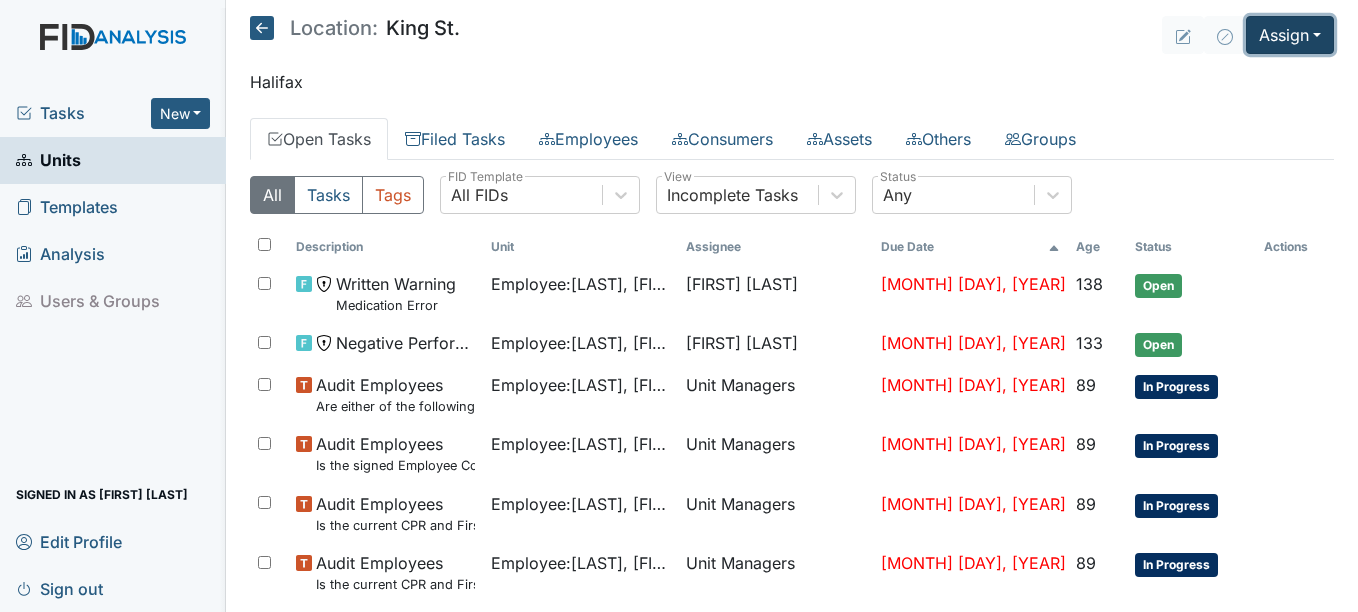 click on "Assign" at bounding box center (1290, 35) 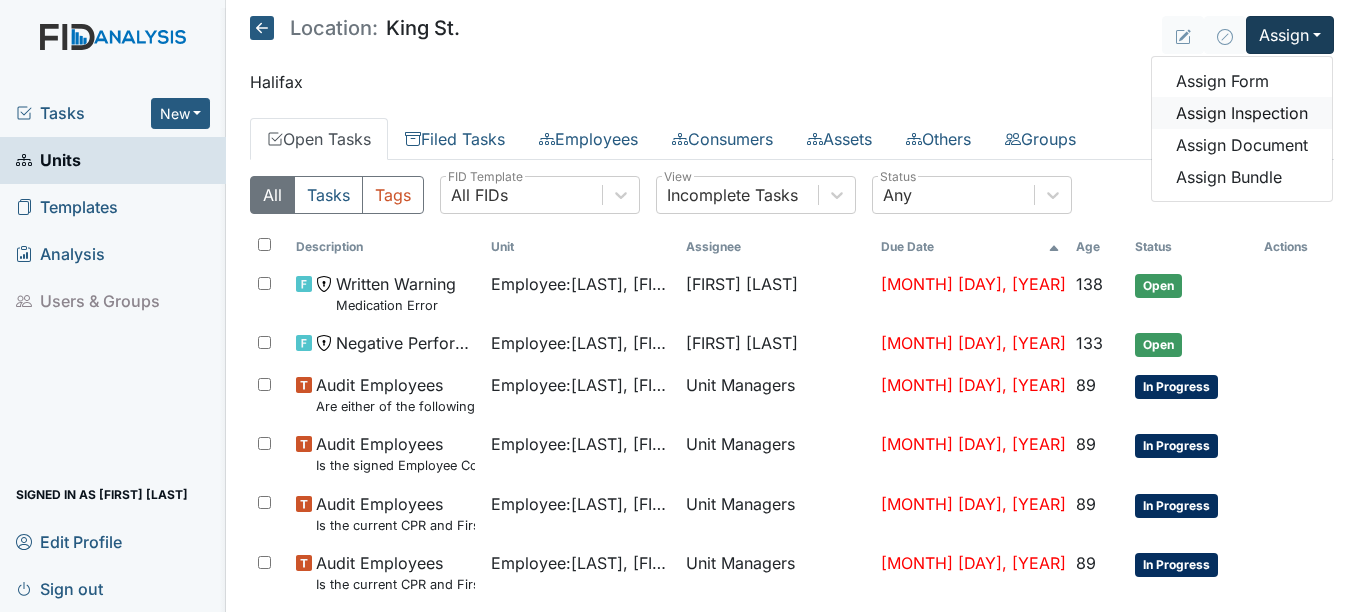 click on "Assign Inspection" at bounding box center (1242, 113) 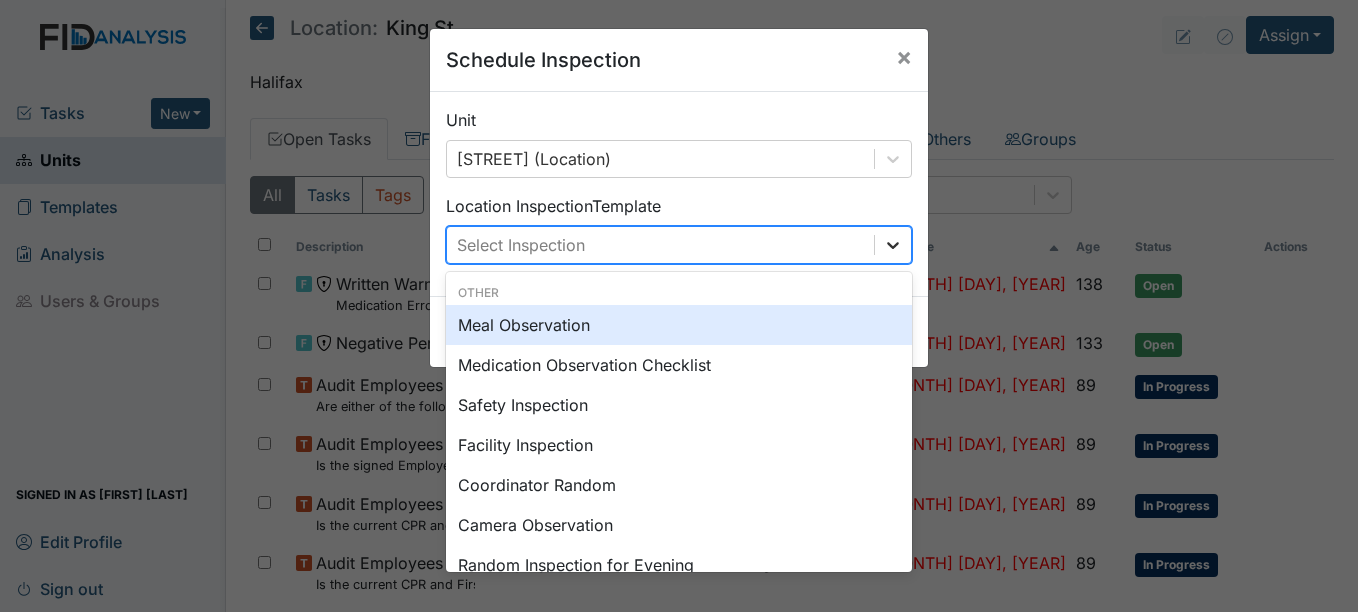 click 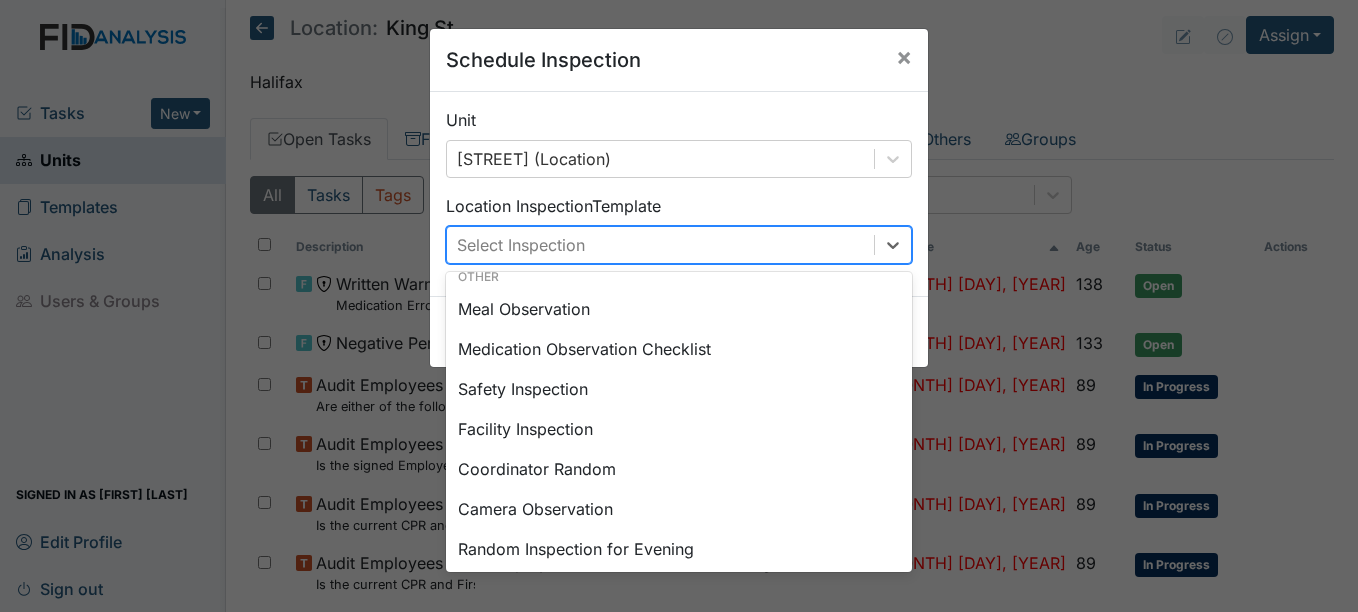 scroll, scrollTop: 0, scrollLeft: 0, axis: both 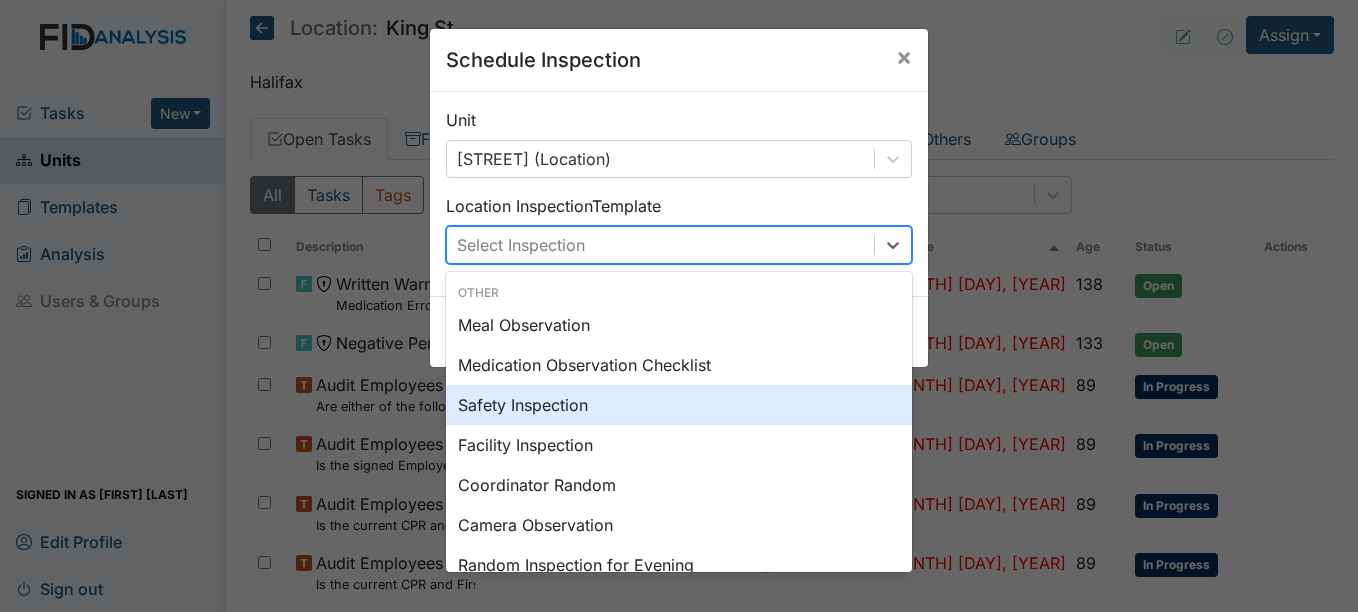 click on "Safety Inspection" at bounding box center (679, 405) 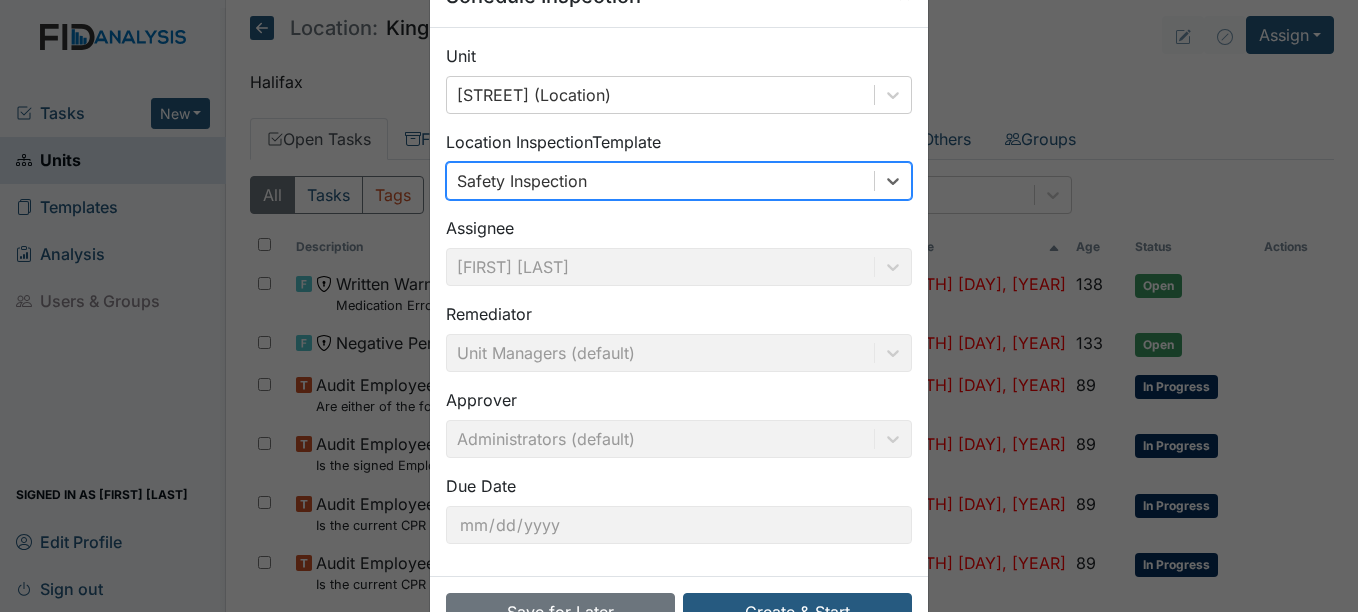 scroll, scrollTop: 128, scrollLeft: 0, axis: vertical 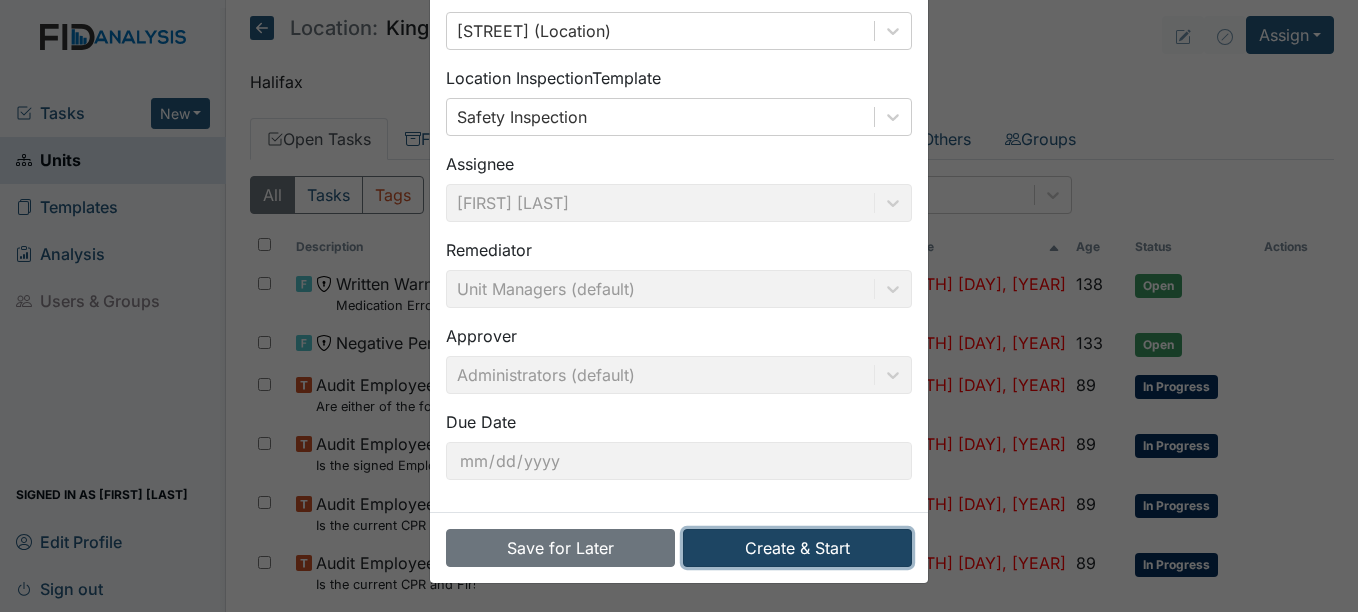click on "Create & Start" at bounding box center (797, 548) 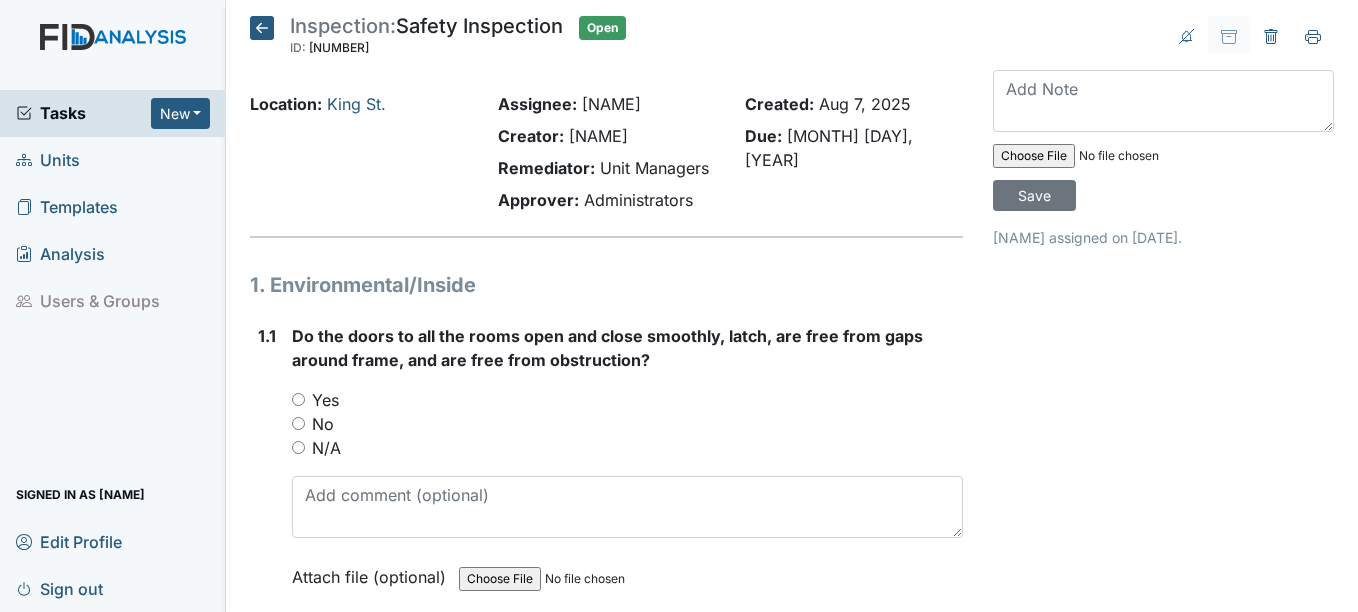 scroll, scrollTop: 0, scrollLeft: 0, axis: both 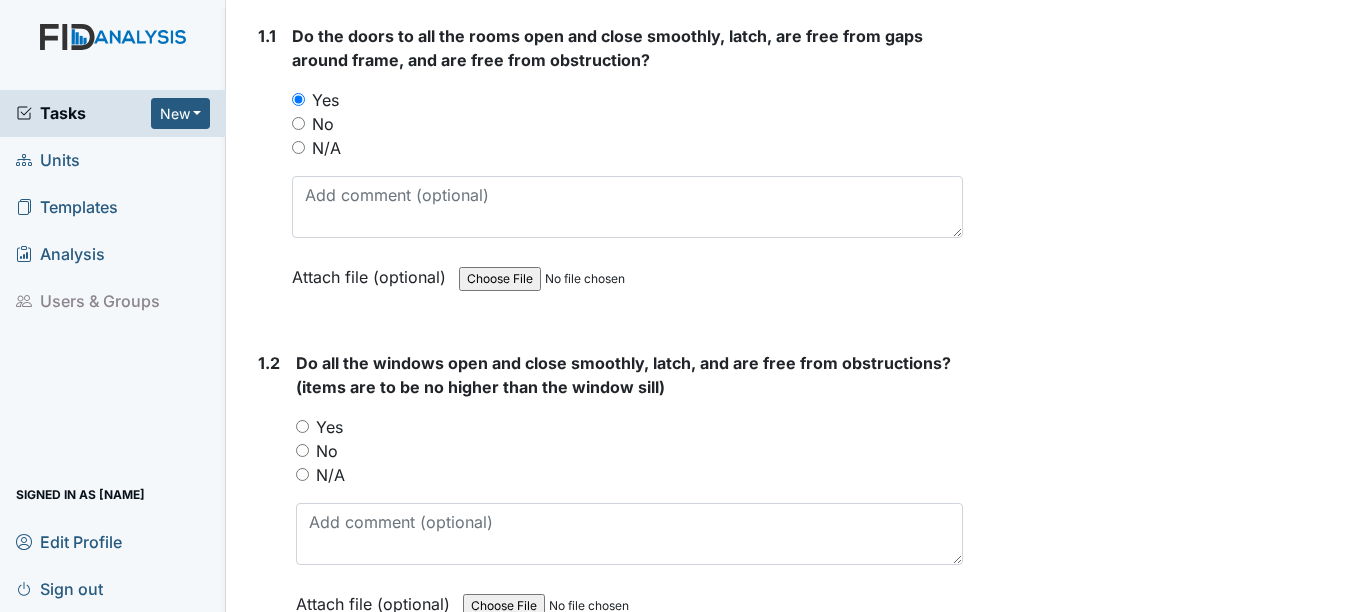 click on "Yes" at bounding box center [302, 426] 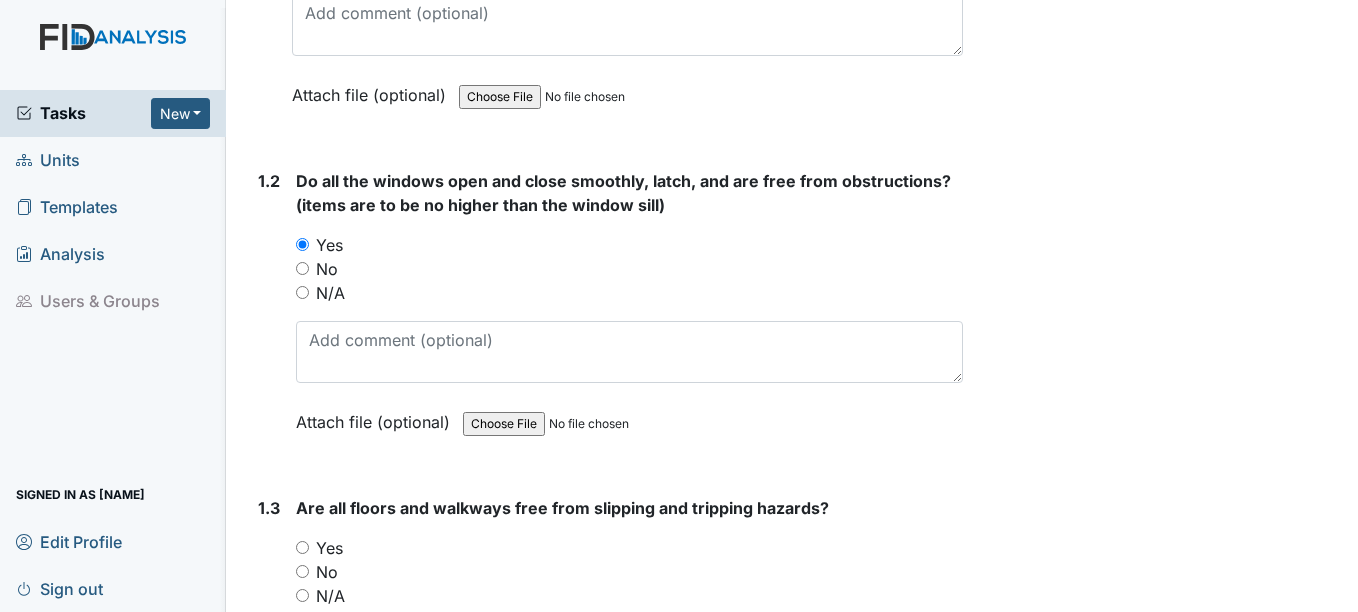 scroll, scrollTop: 500, scrollLeft: 0, axis: vertical 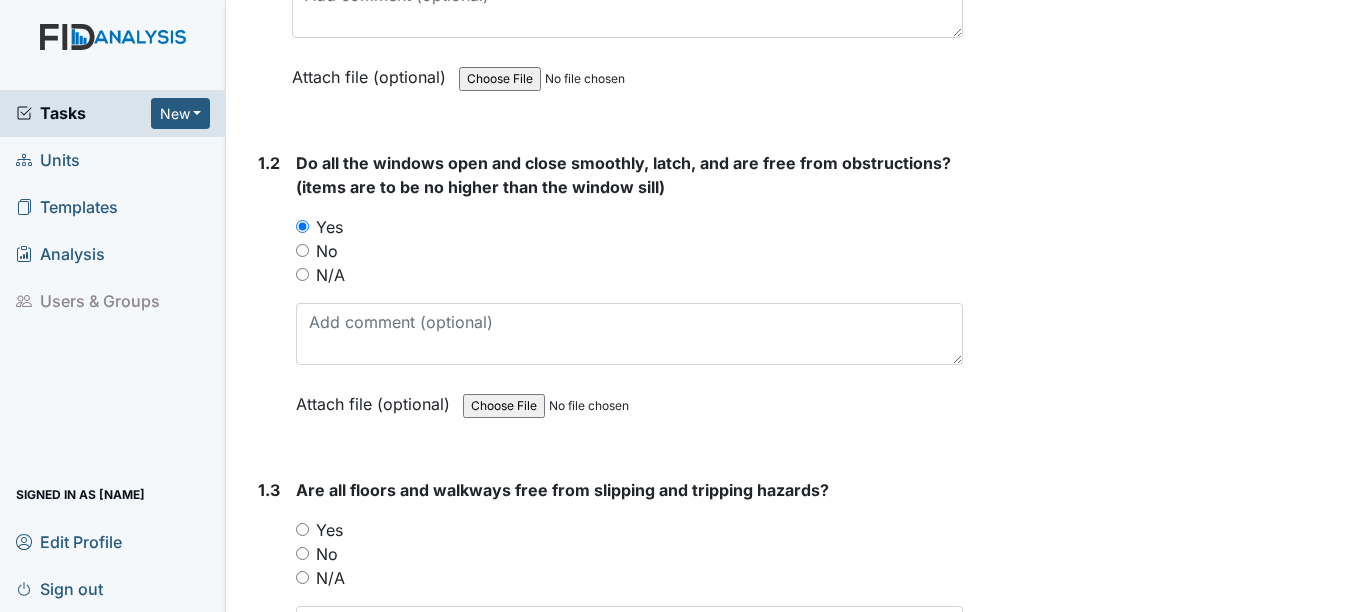 click on "Yes" at bounding box center (302, 529) 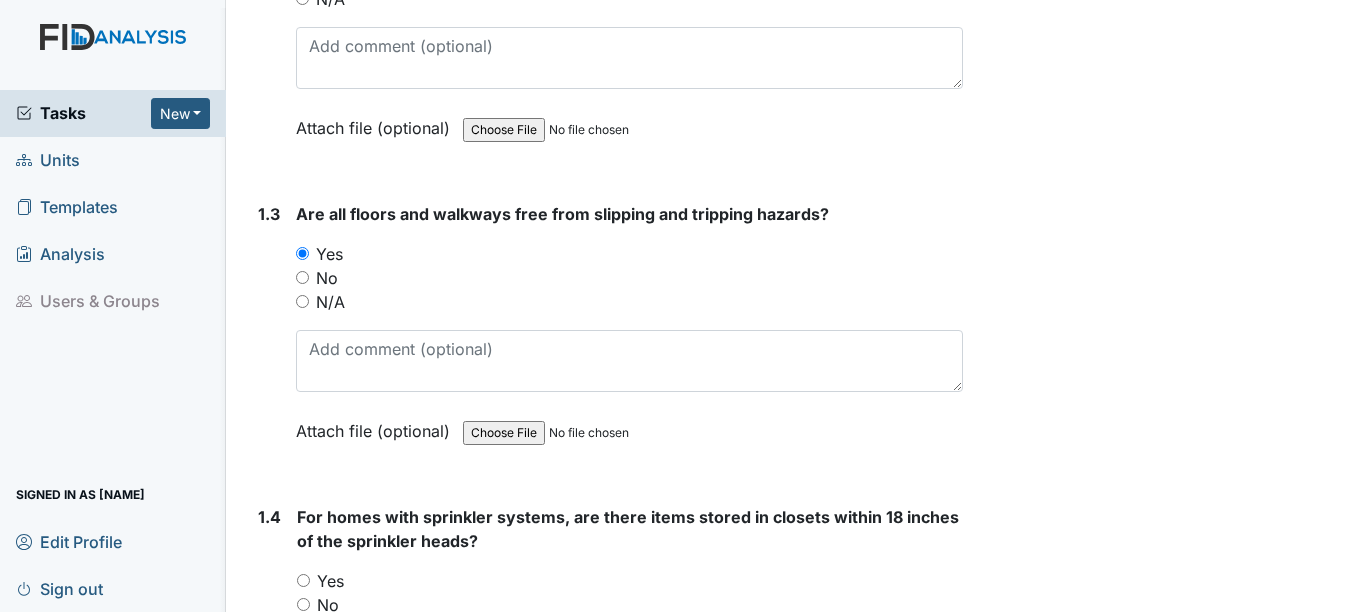 scroll, scrollTop: 900, scrollLeft: 0, axis: vertical 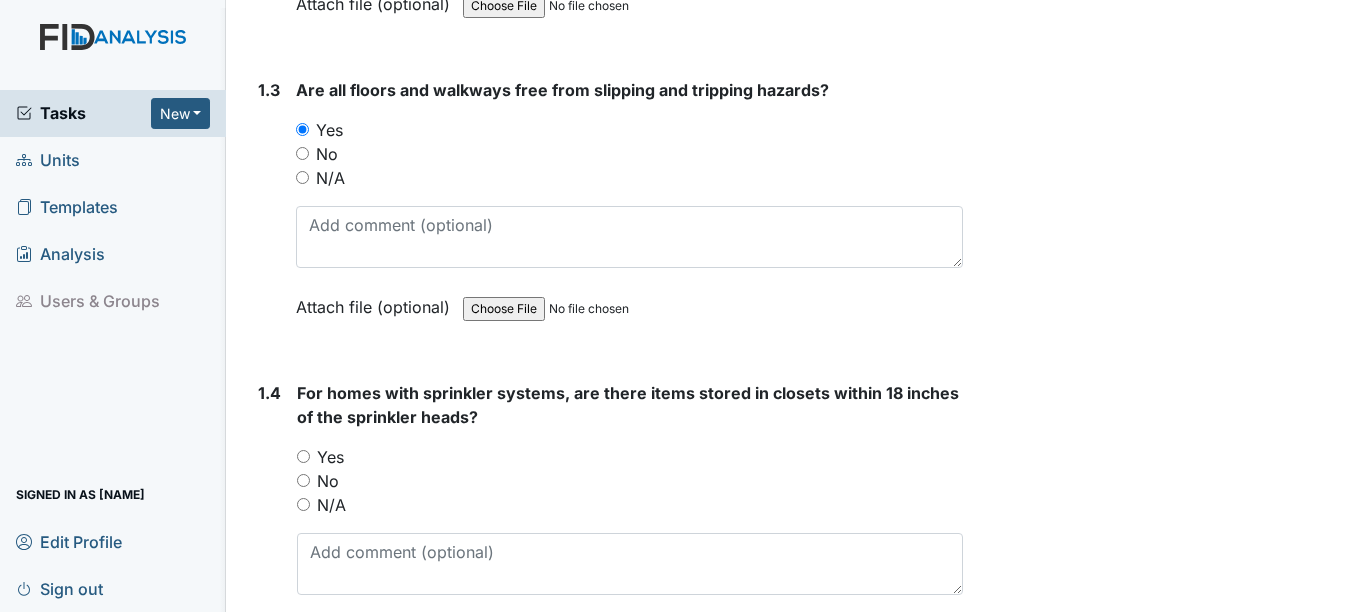 click on "N/A" at bounding box center (303, 504) 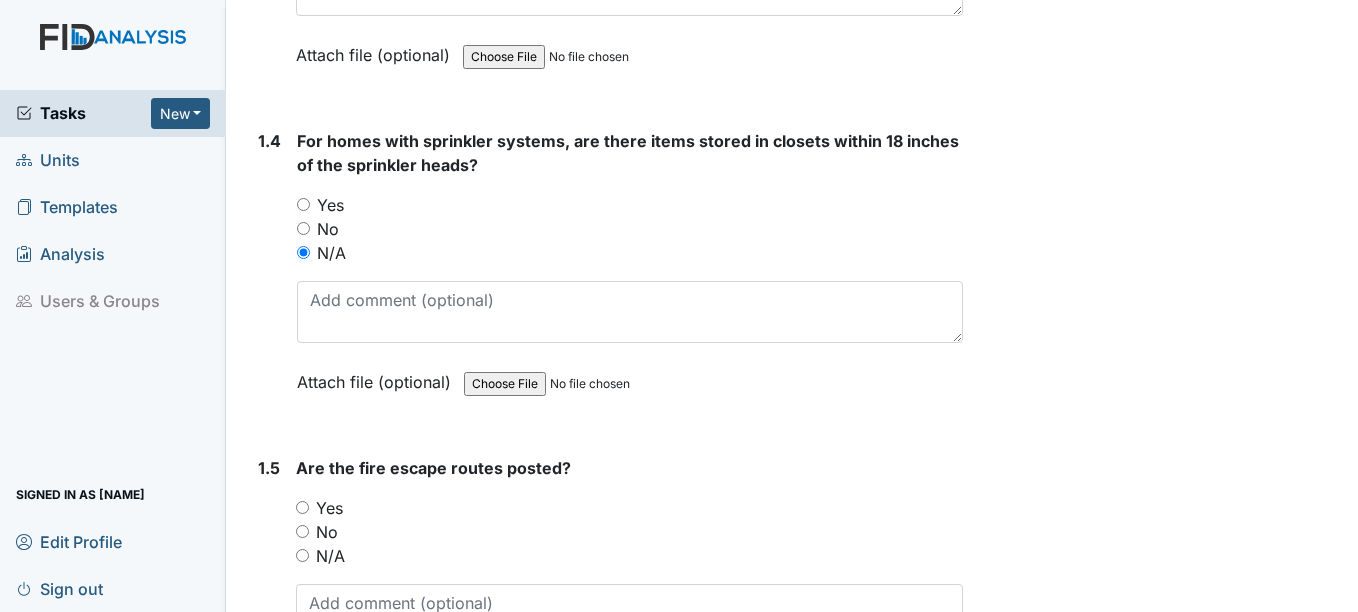 scroll, scrollTop: 1200, scrollLeft: 0, axis: vertical 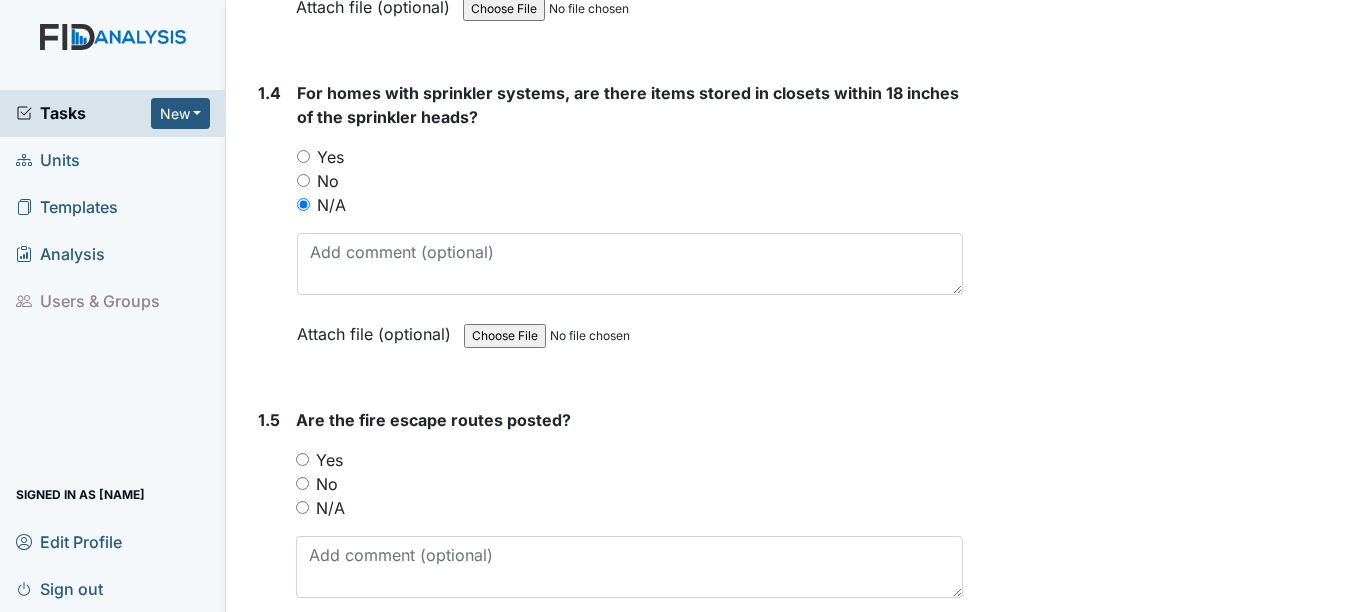 click on "Yes" at bounding box center (302, 459) 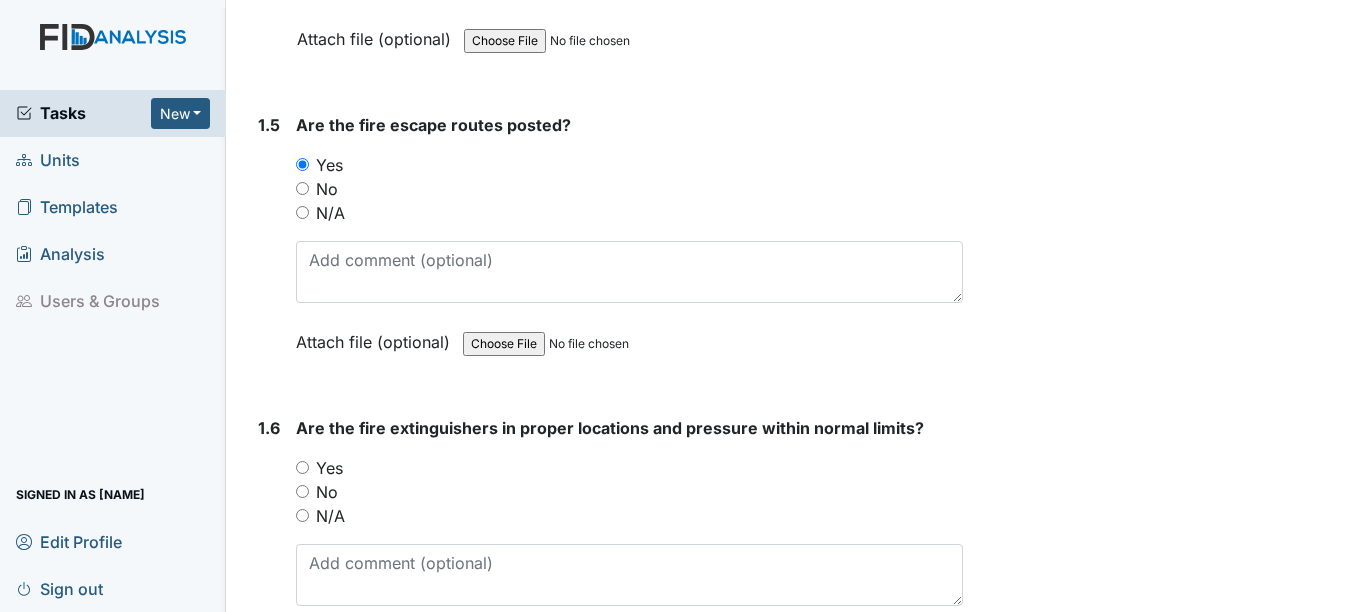 scroll, scrollTop: 1500, scrollLeft: 0, axis: vertical 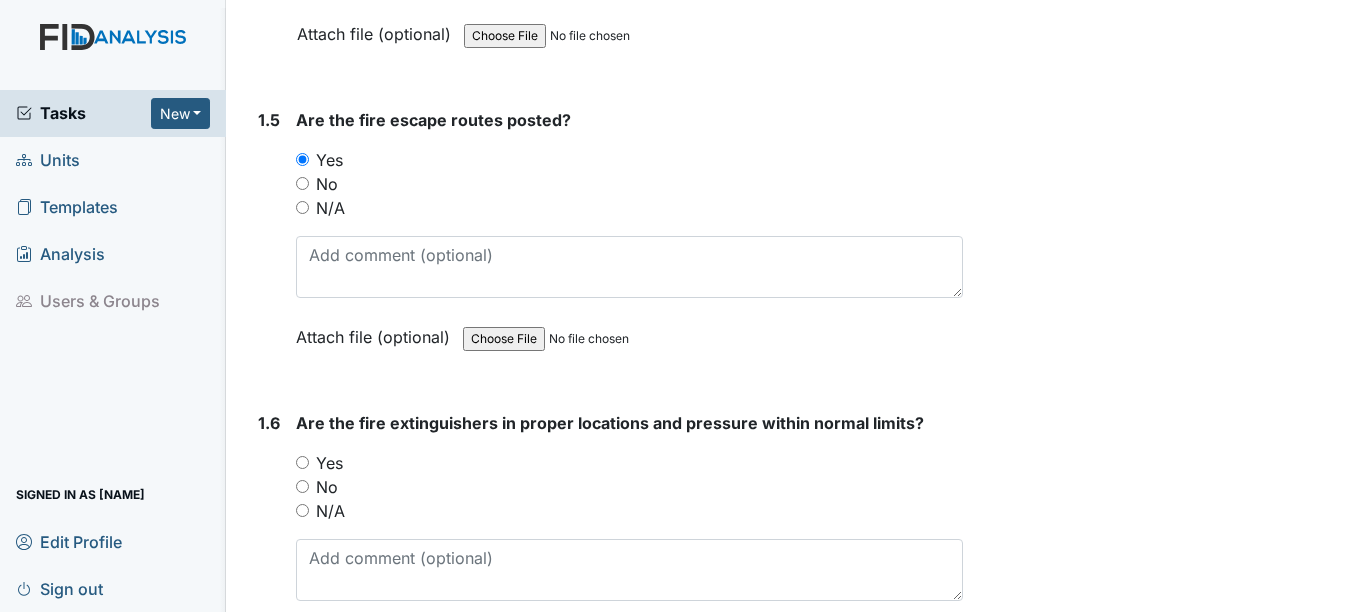 click on "Yes" at bounding box center (302, 462) 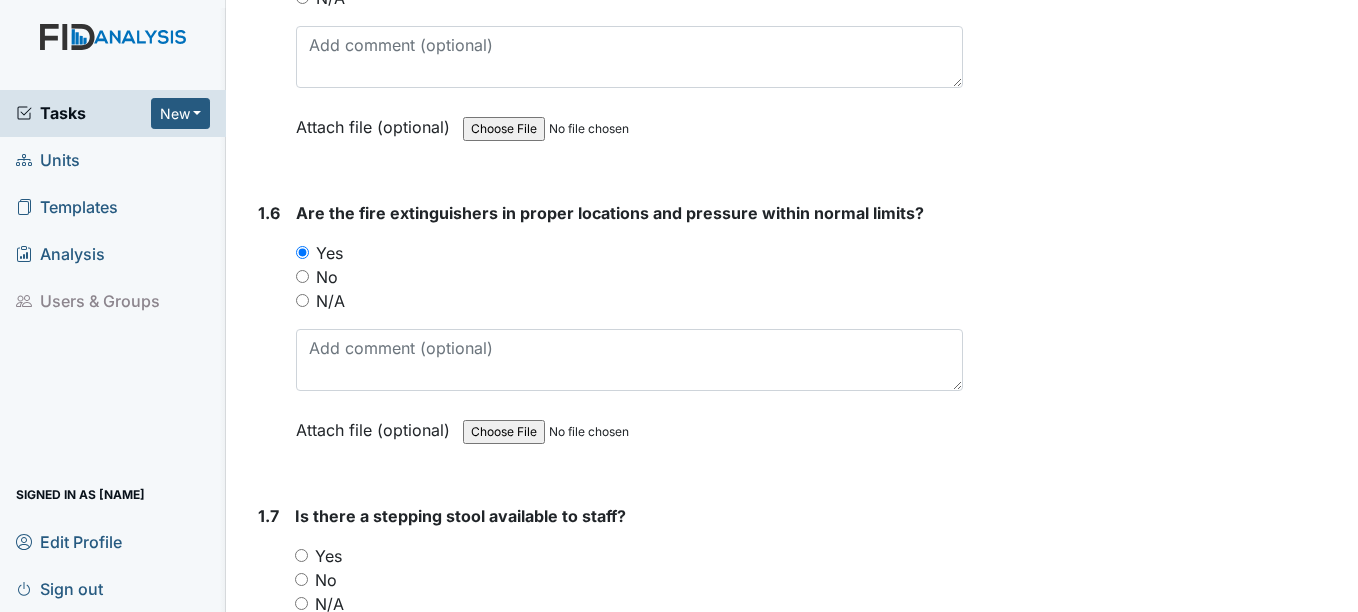 scroll, scrollTop: 1800, scrollLeft: 0, axis: vertical 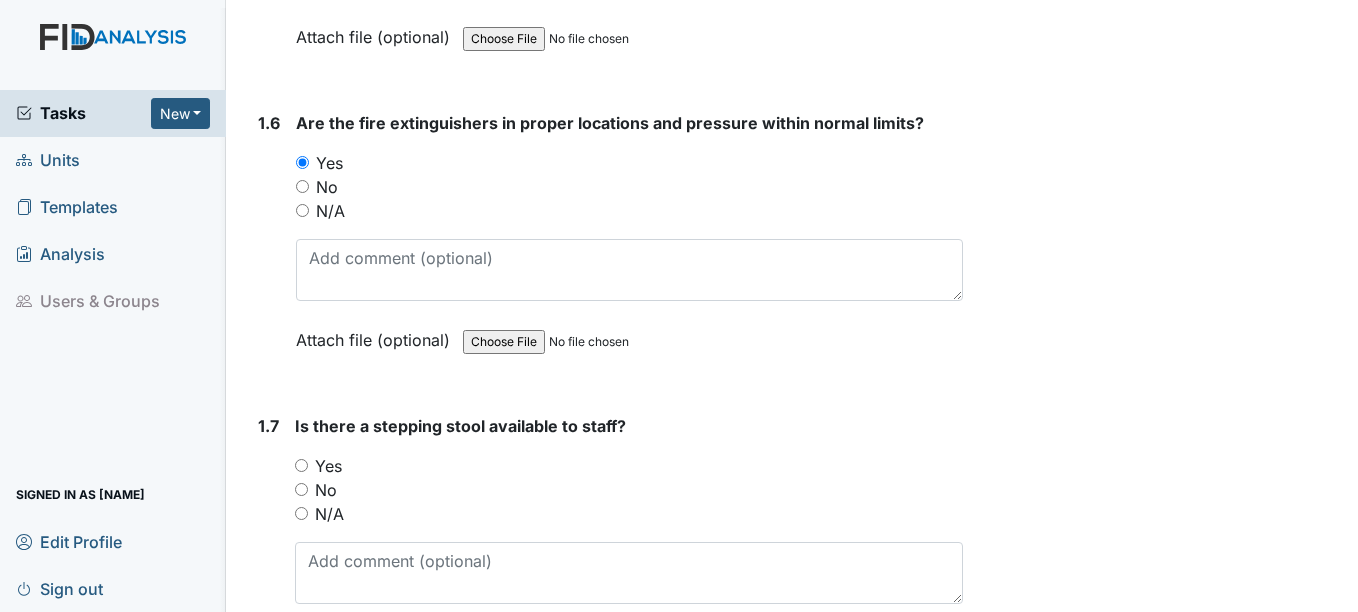 click on "Yes" at bounding box center [301, 465] 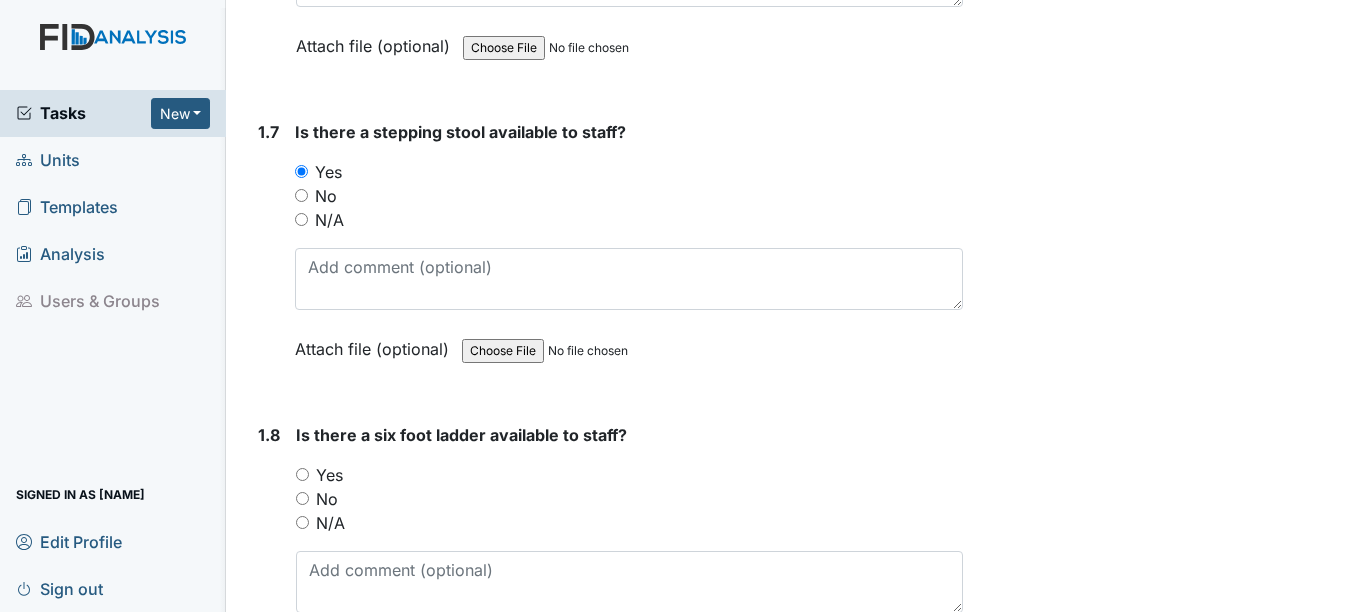 scroll, scrollTop: 2100, scrollLeft: 0, axis: vertical 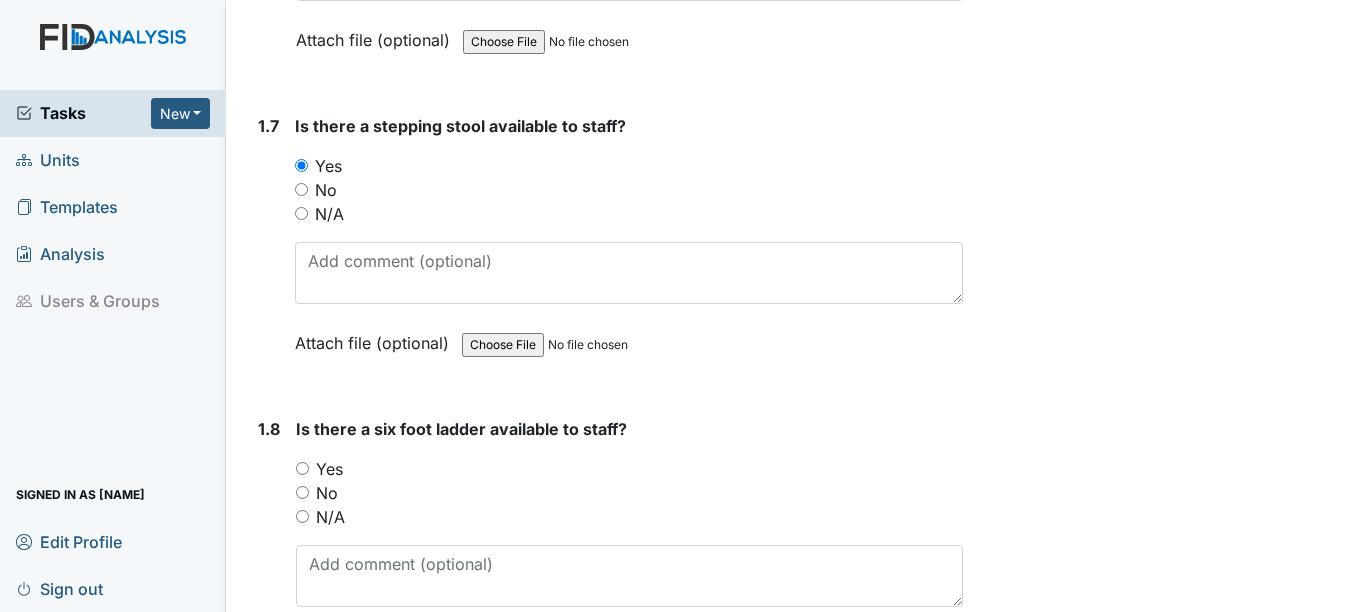 click on "Yes" at bounding box center (302, 468) 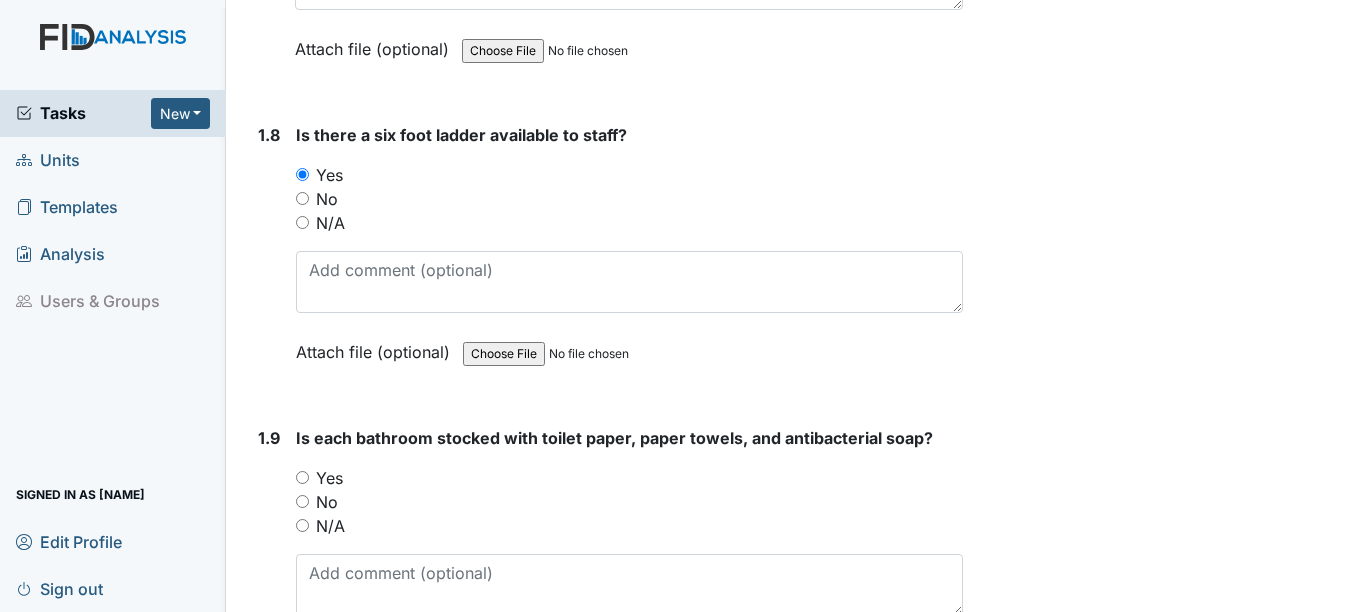 scroll, scrollTop: 2400, scrollLeft: 0, axis: vertical 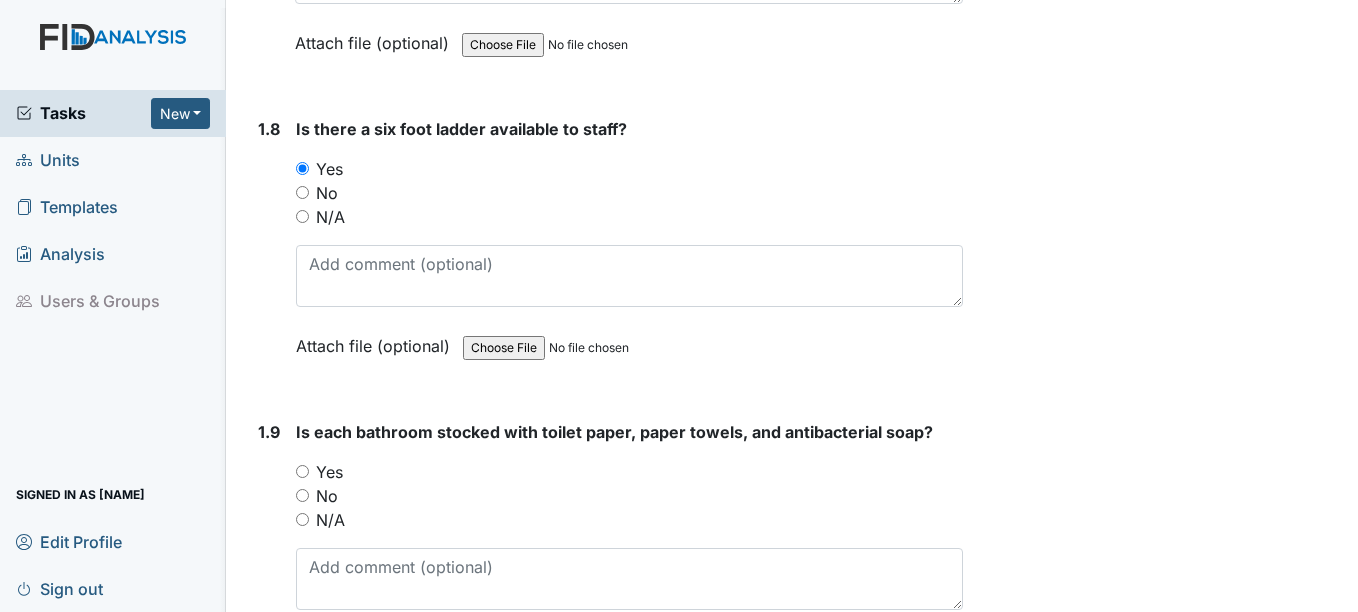 click on "Yes" at bounding box center [302, 471] 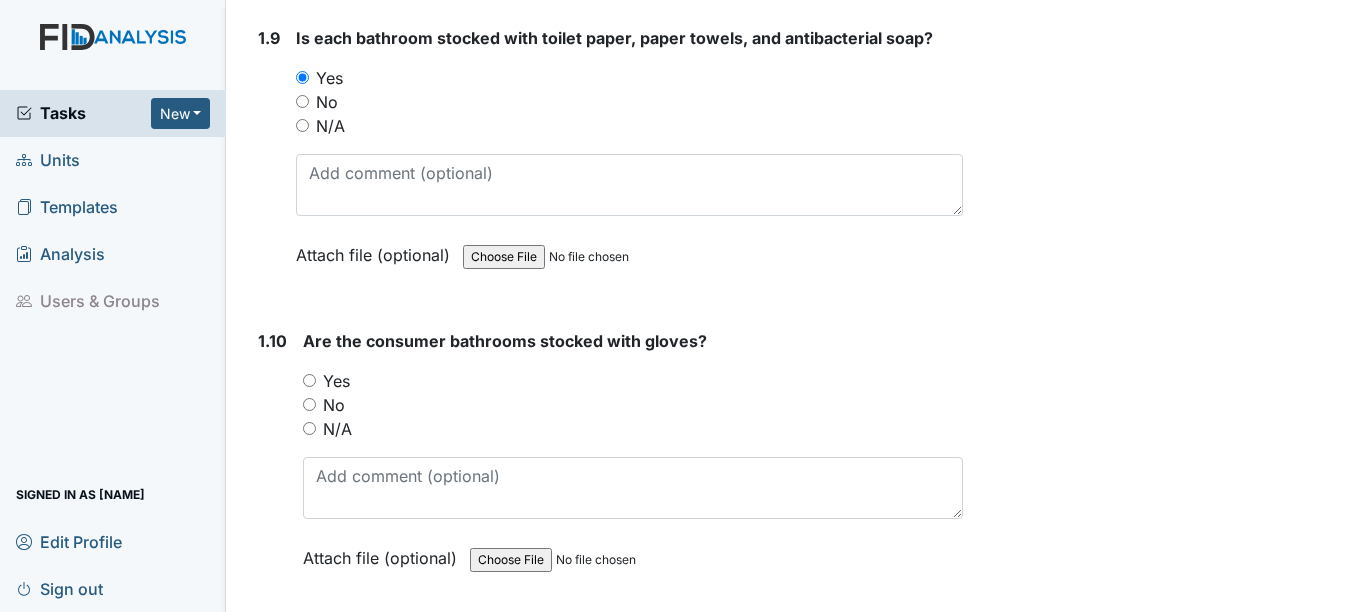 scroll, scrollTop: 2800, scrollLeft: 0, axis: vertical 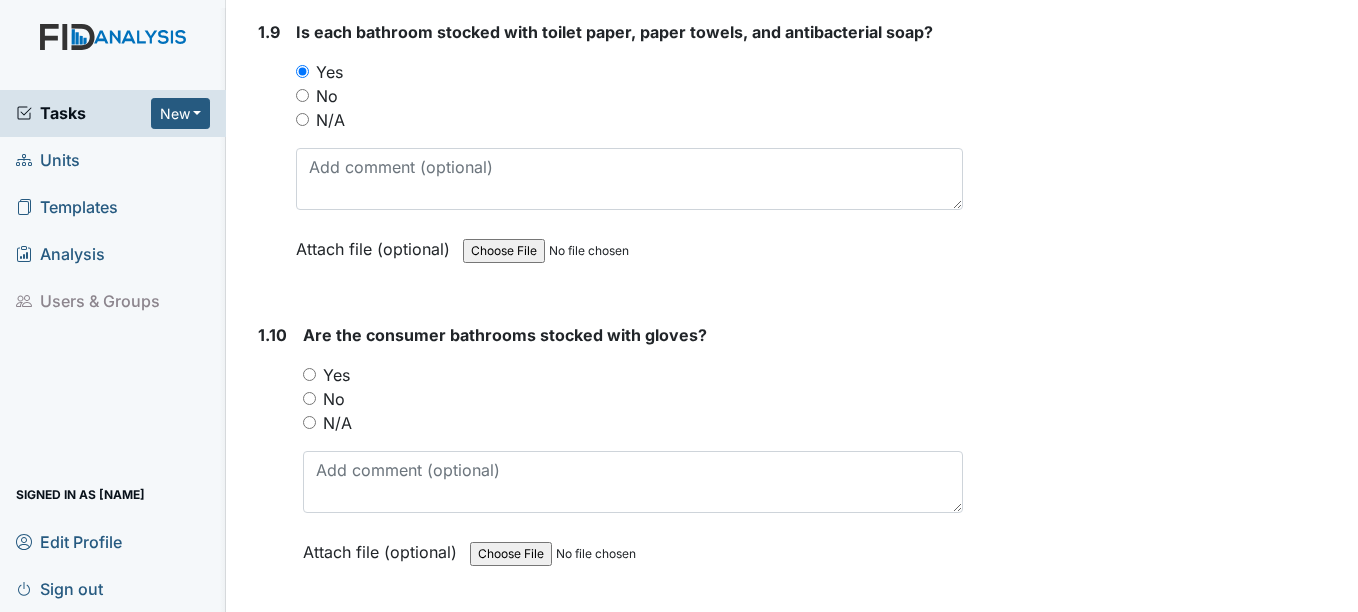 click on "Yes" at bounding box center [309, 374] 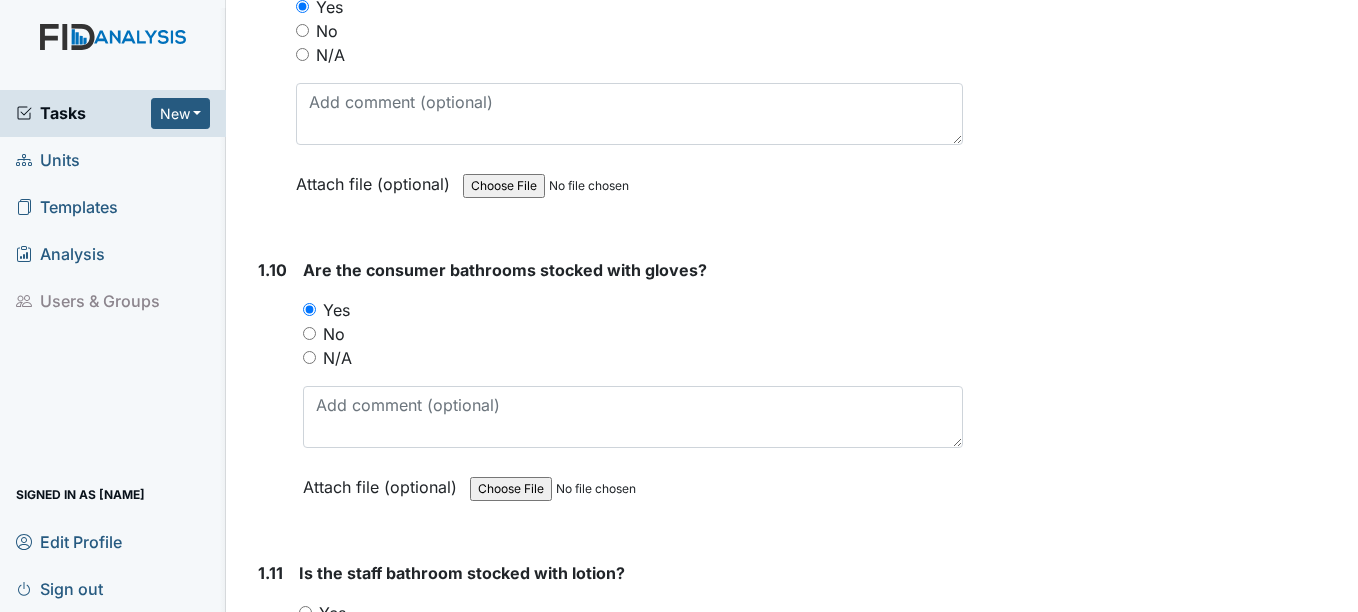scroll, scrollTop: 3000, scrollLeft: 0, axis: vertical 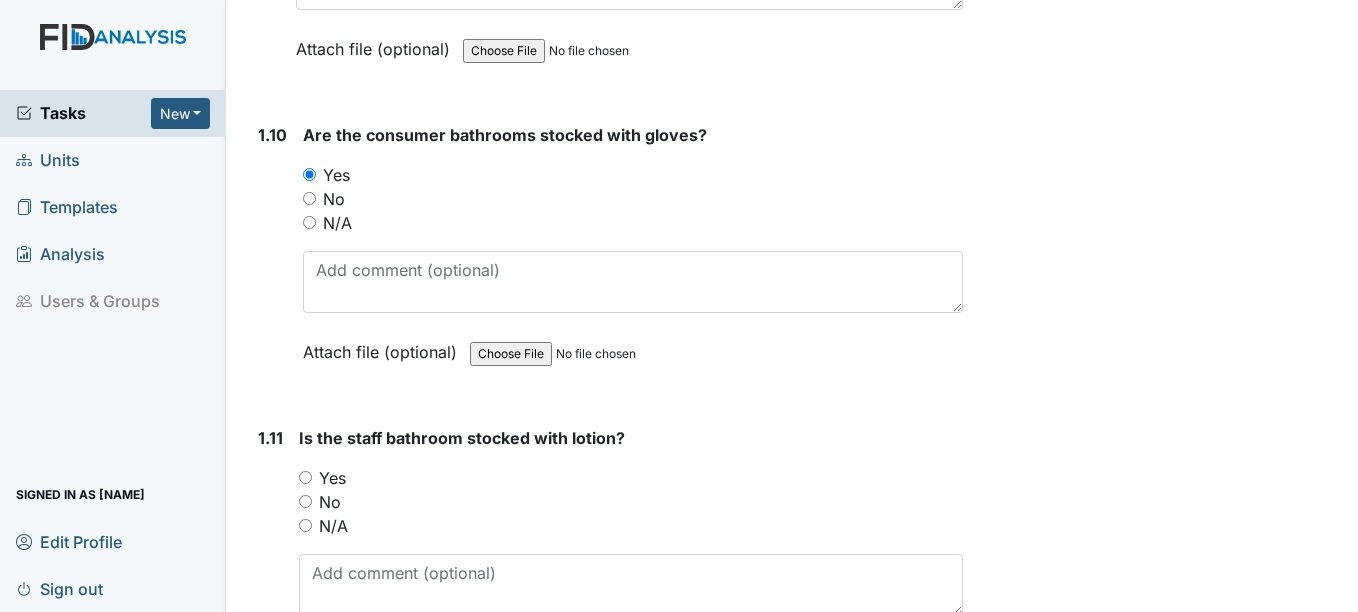 click on "Yes" at bounding box center (305, 477) 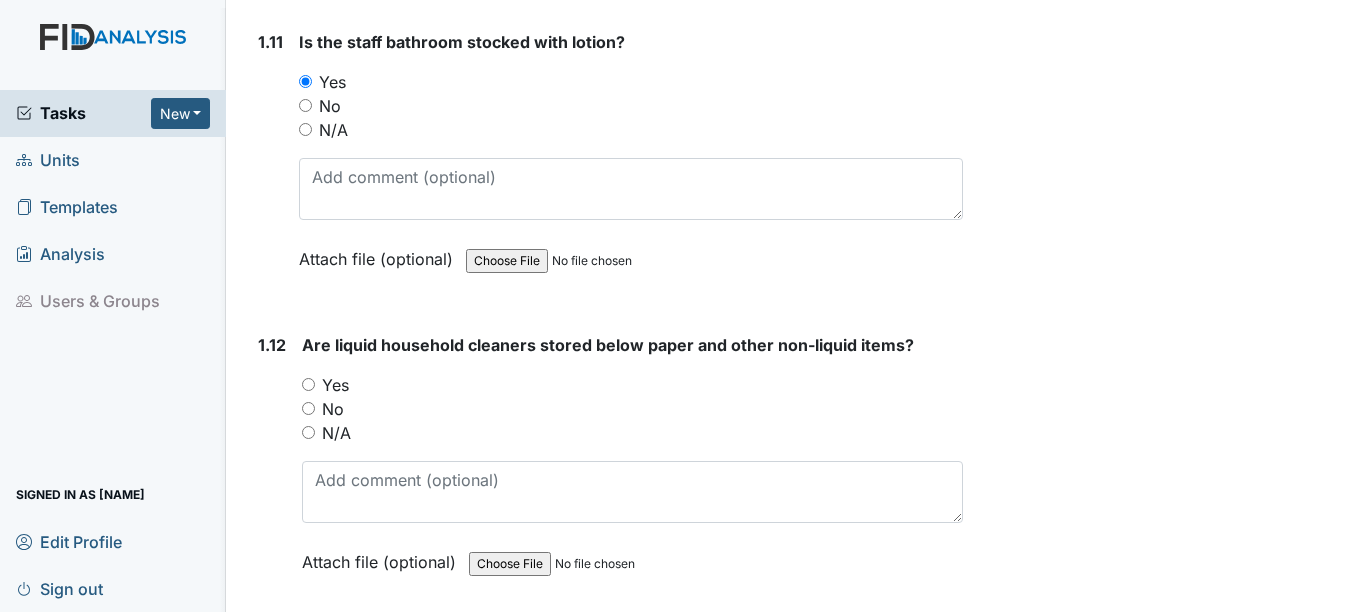 scroll, scrollTop: 3600, scrollLeft: 0, axis: vertical 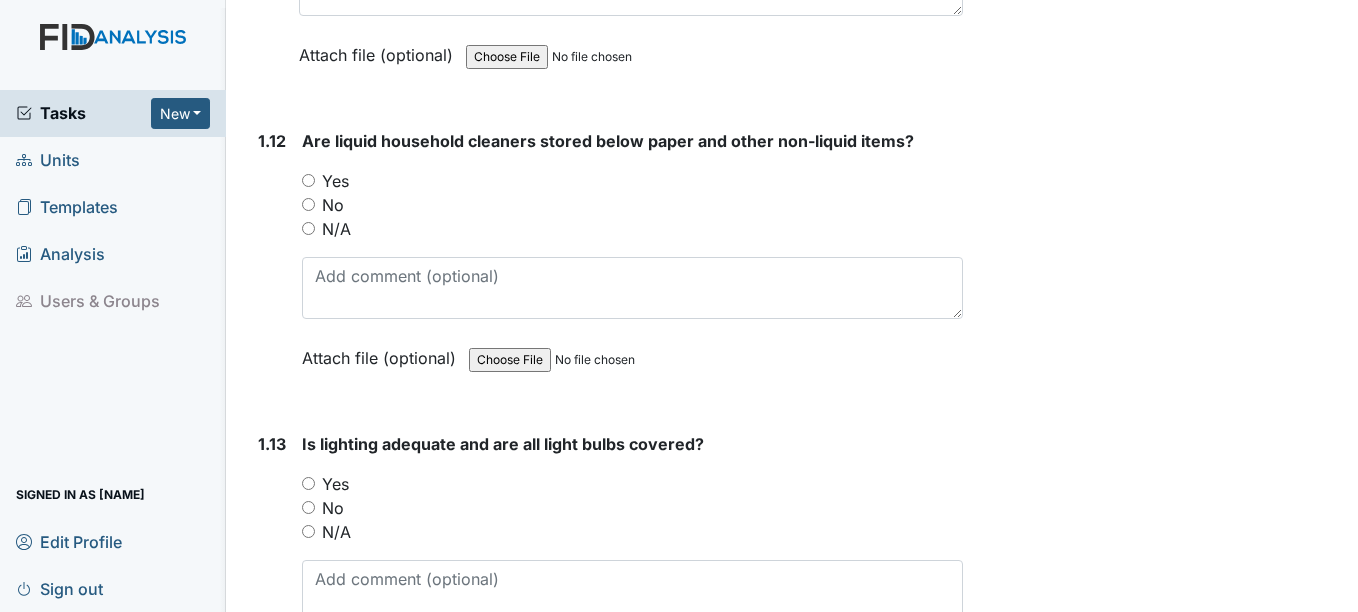 click on "Yes" at bounding box center [308, 180] 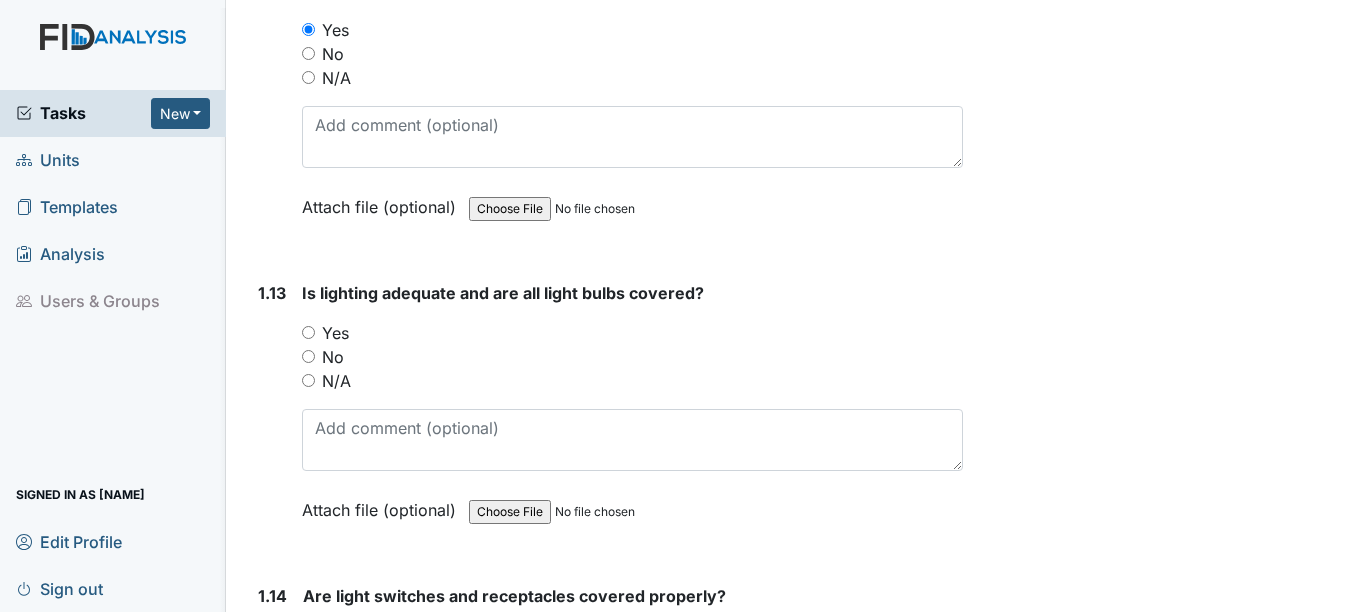 scroll, scrollTop: 3800, scrollLeft: 0, axis: vertical 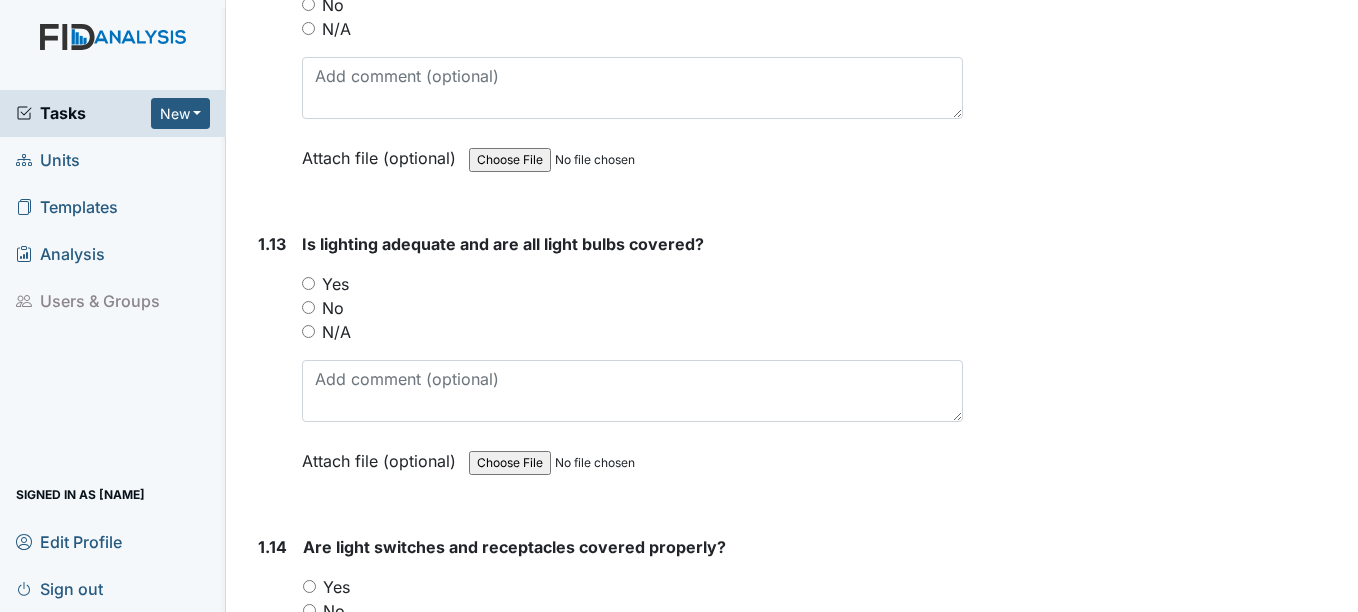 click on "Yes" at bounding box center (308, 283) 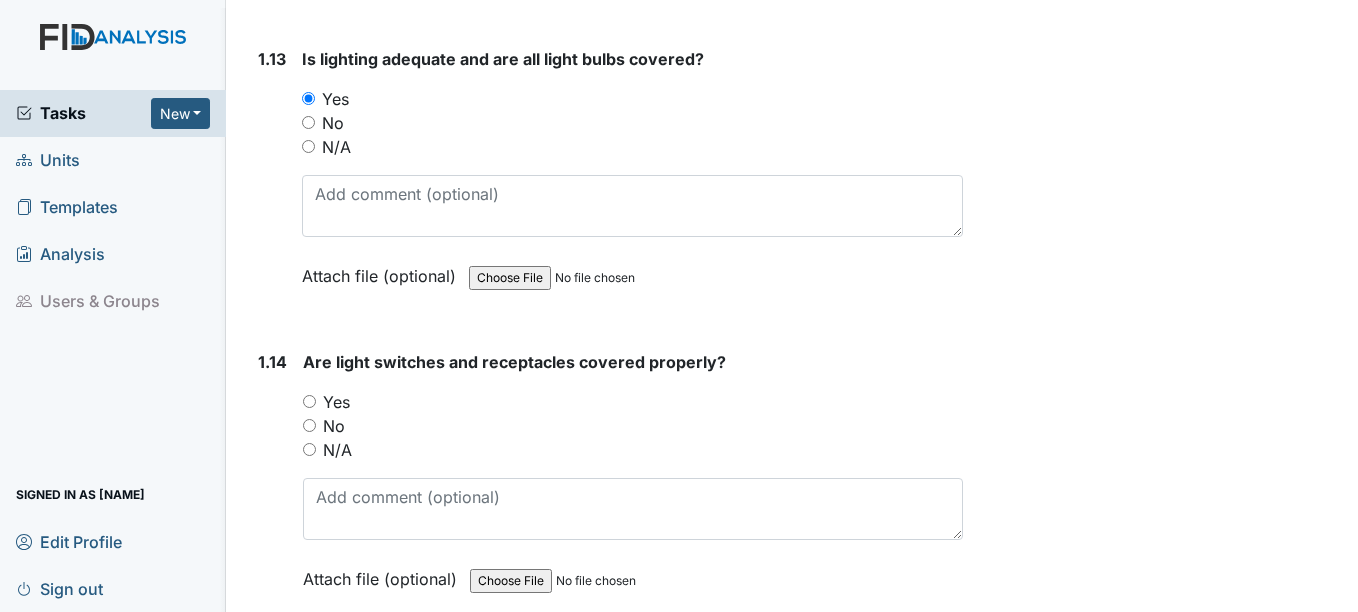 scroll, scrollTop: 4000, scrollLeft: 0, axis: vertical 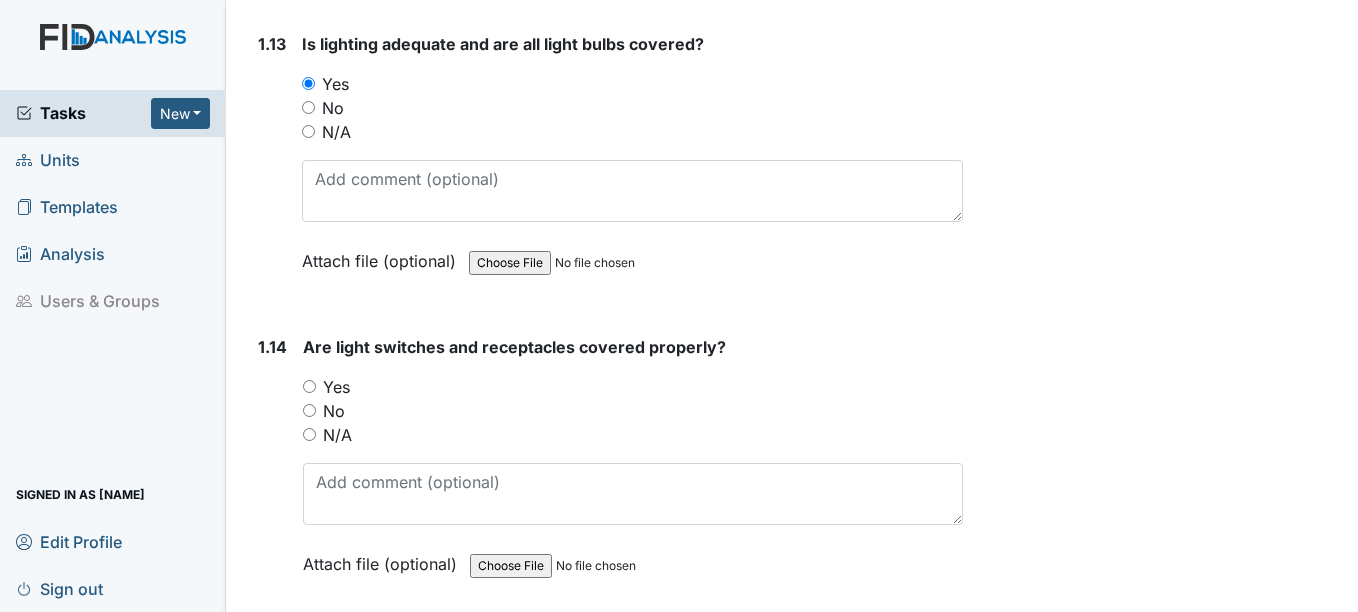 click on "No" at bounding box center [309, 410] 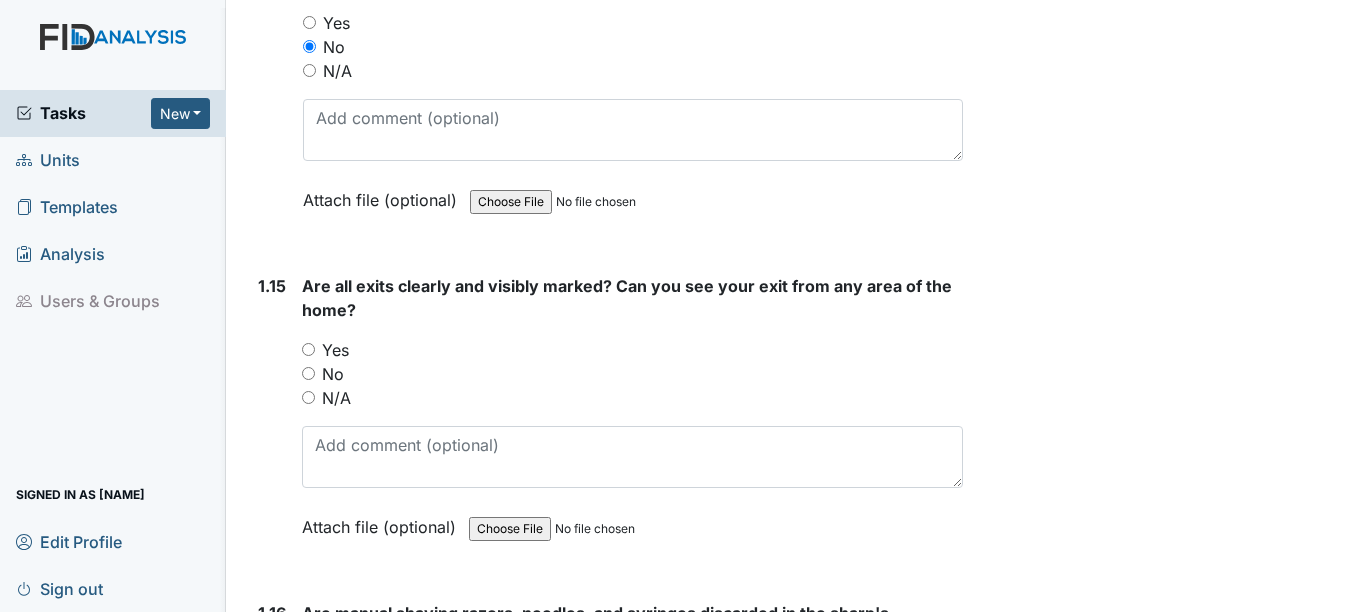scroll, scrollTop: 4400, scrollLeft: 0, axis: vertical 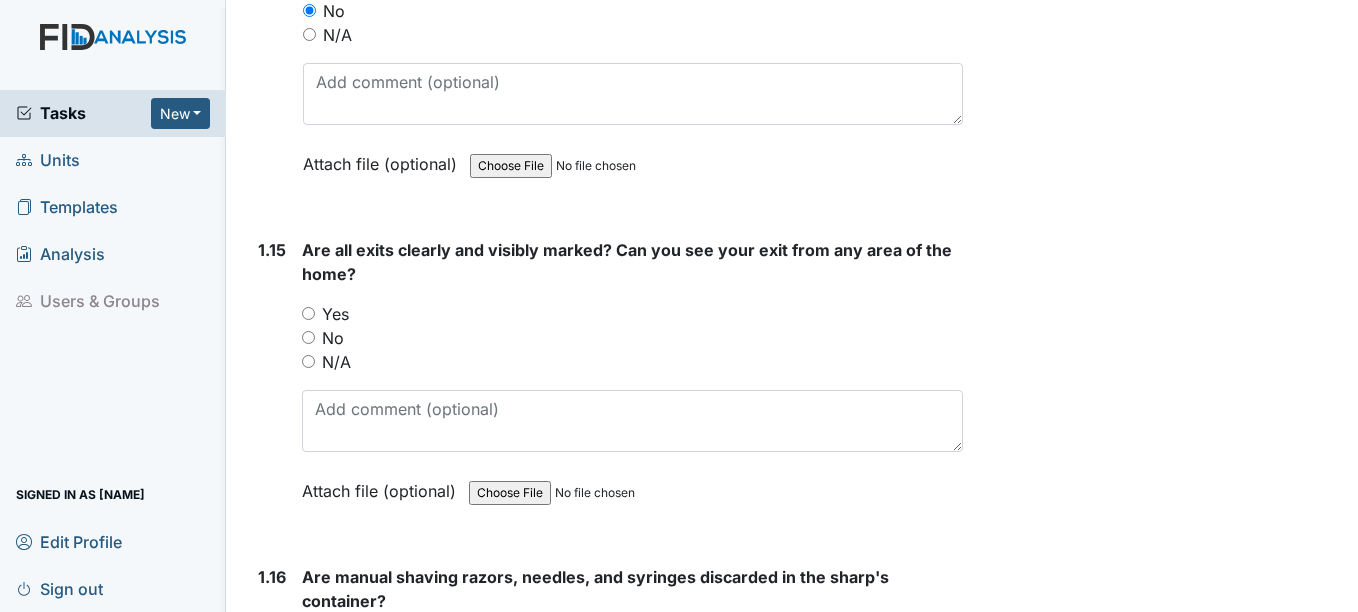 click on "Yes" at bounding box center (308, 313) 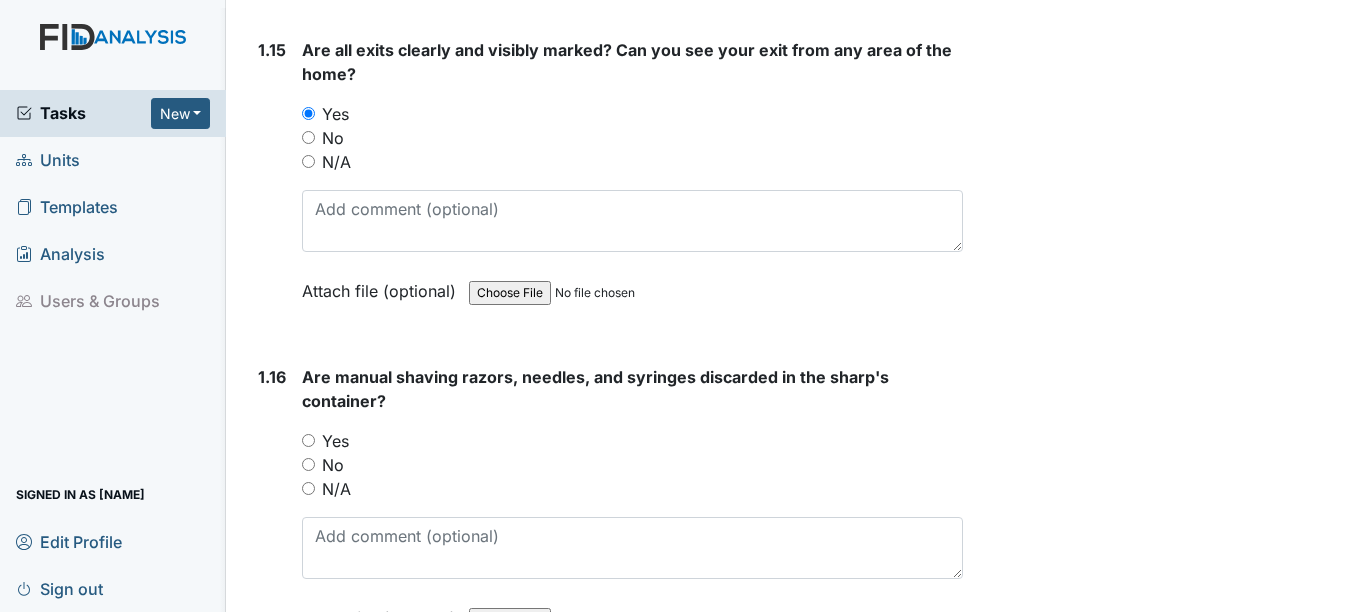 scroll, scrollTop: 4700, scrollLeft: 0, axis: vertical 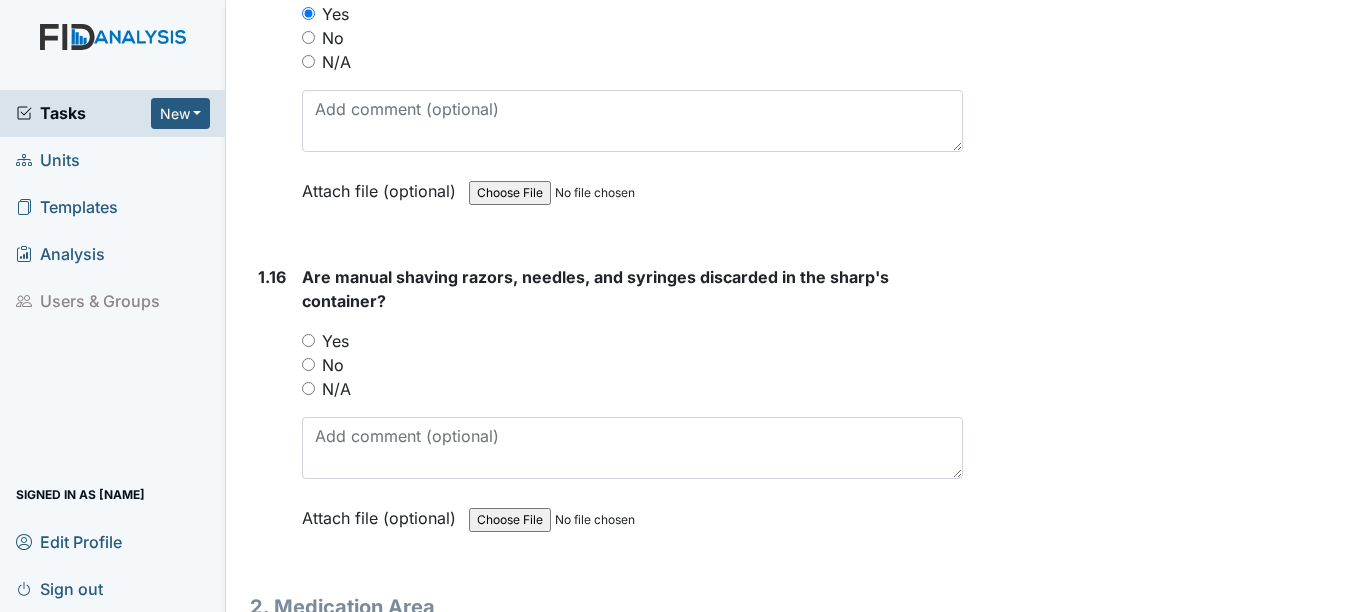 click on "Yes" at bounding box center [308, 340] 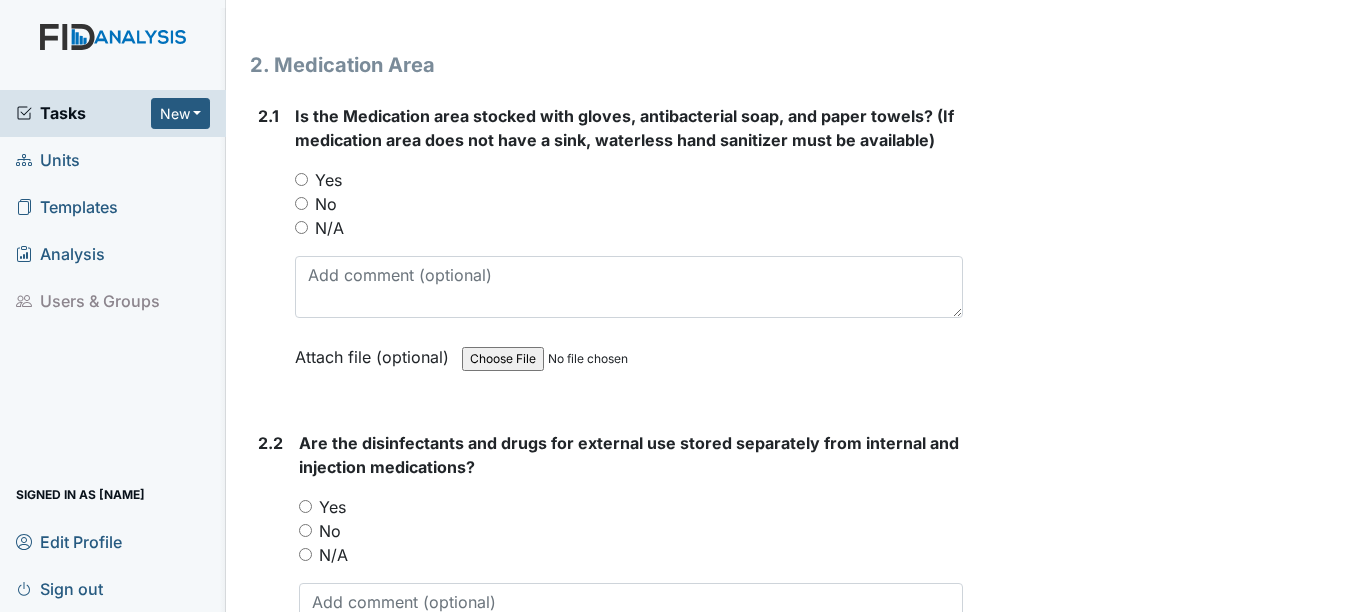 scroll, scrollTop: 5300, scrollLeft: 0, axis: vertical 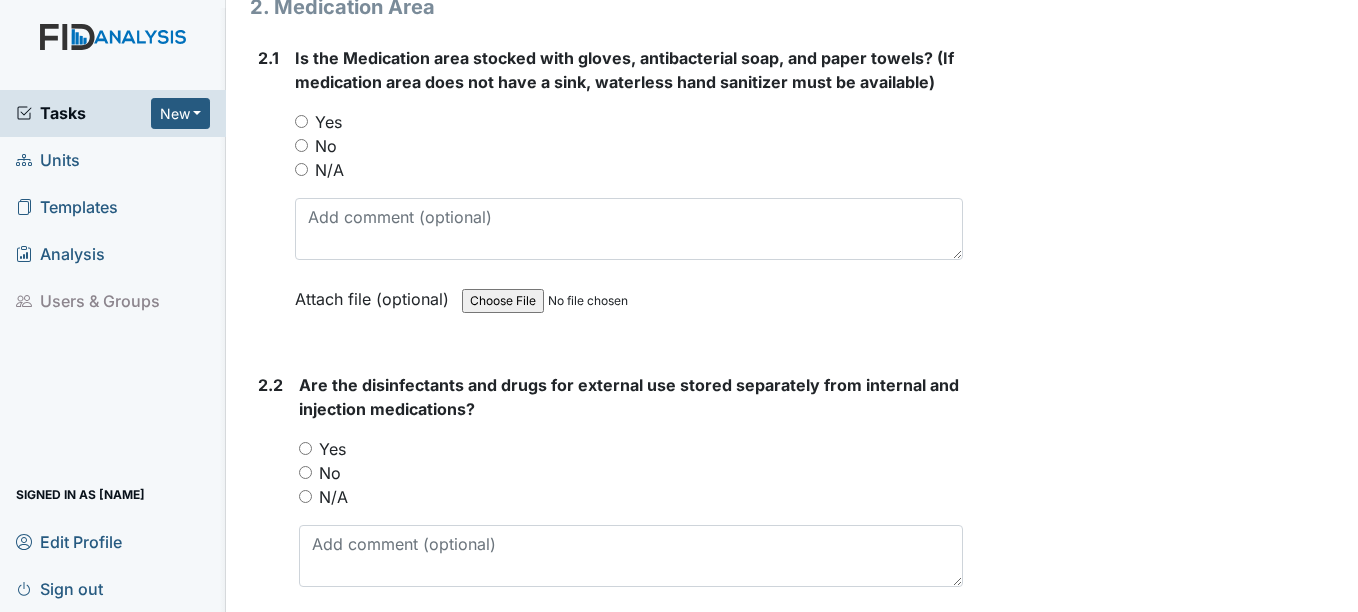 click on "Yes" at bounding box center [305, 448] 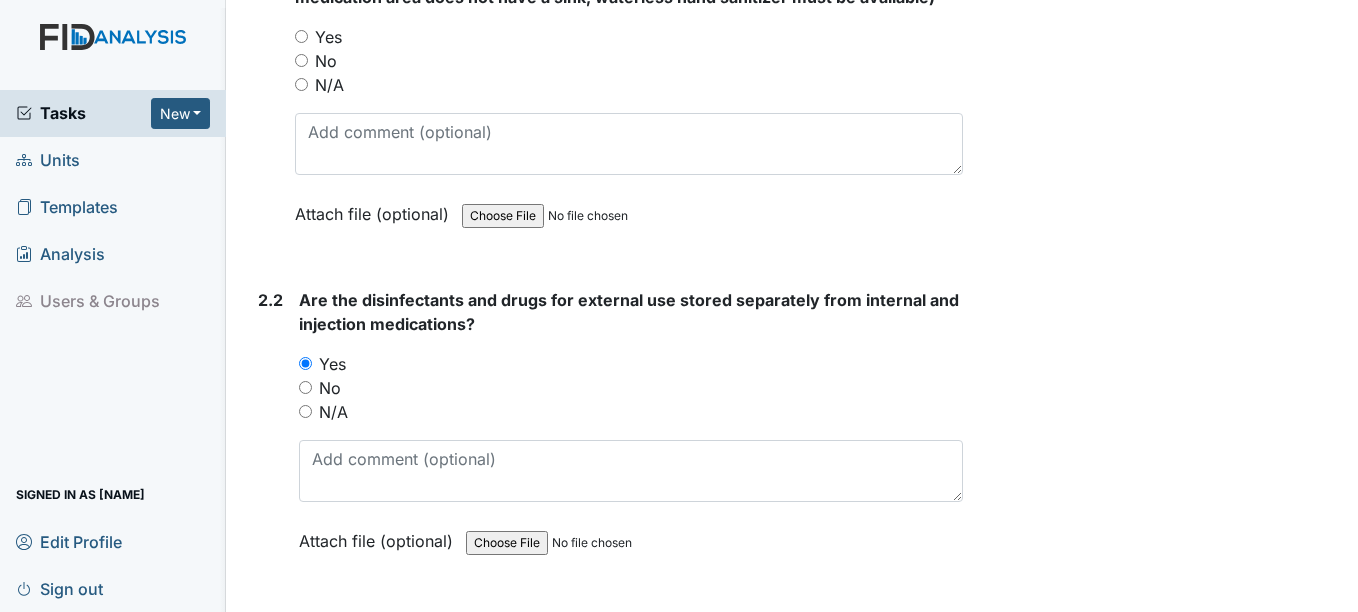 scroll, scrollTop: 5600, scrollLeft: 0, axis: vertical 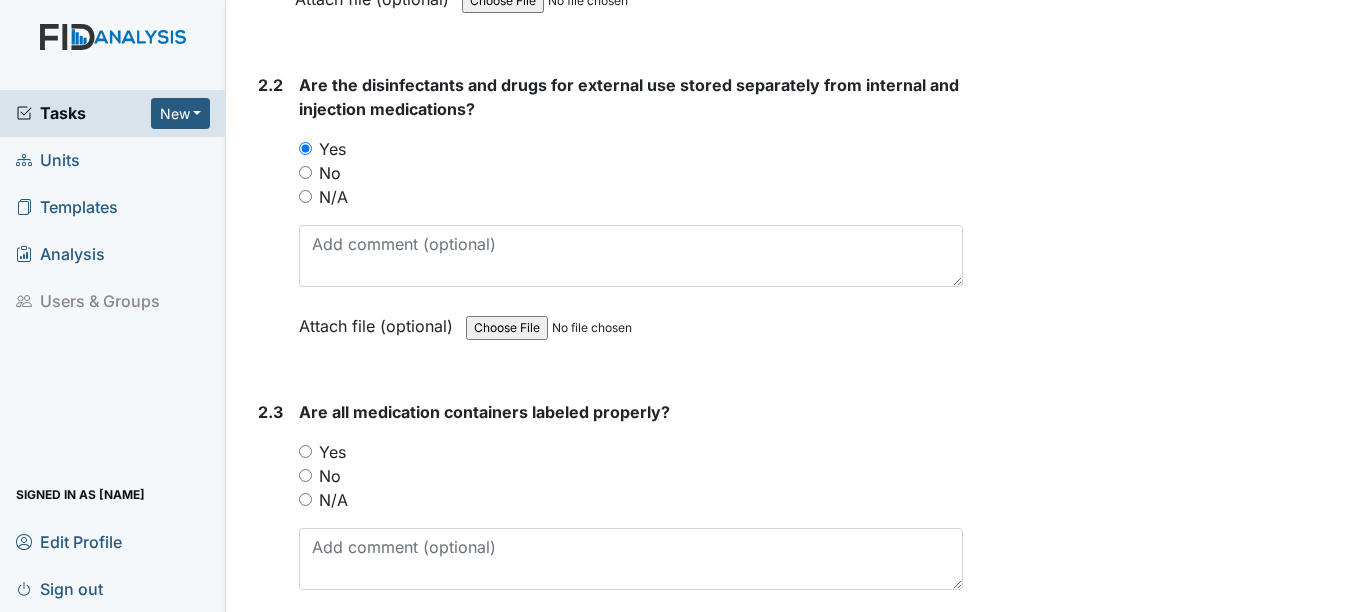 click on "Yes" at bounding box center (305, 451) 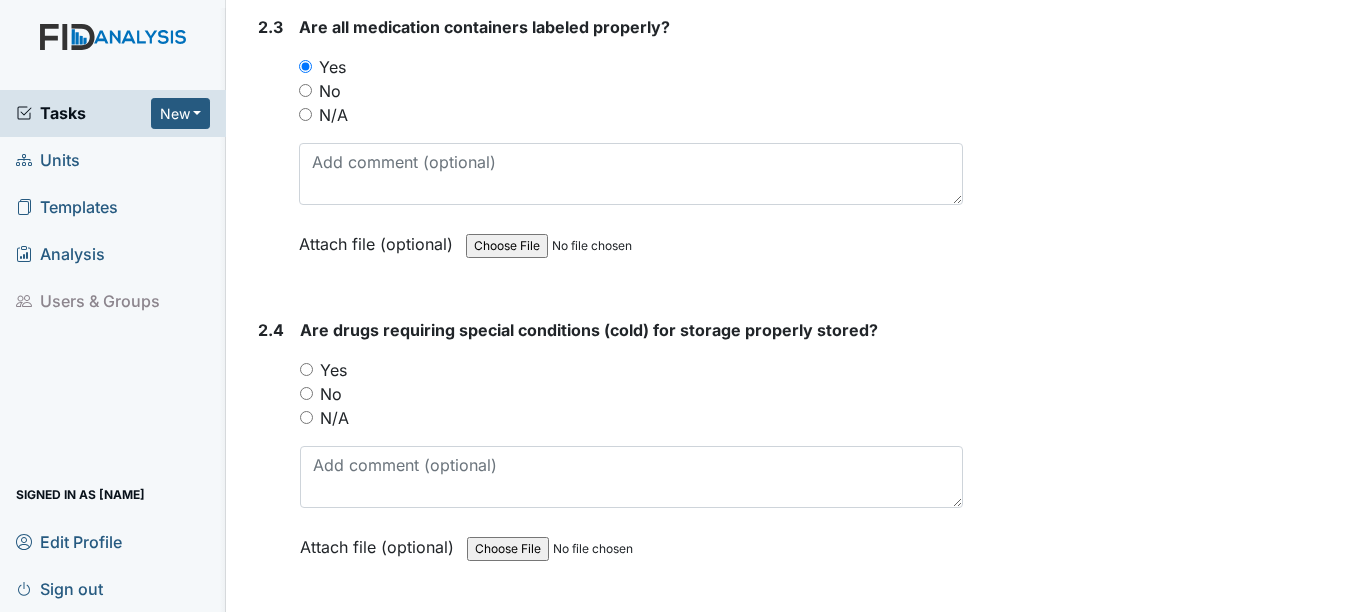 scroll, scrollTop: 6000, scrollLeft: 0, axis: vertical 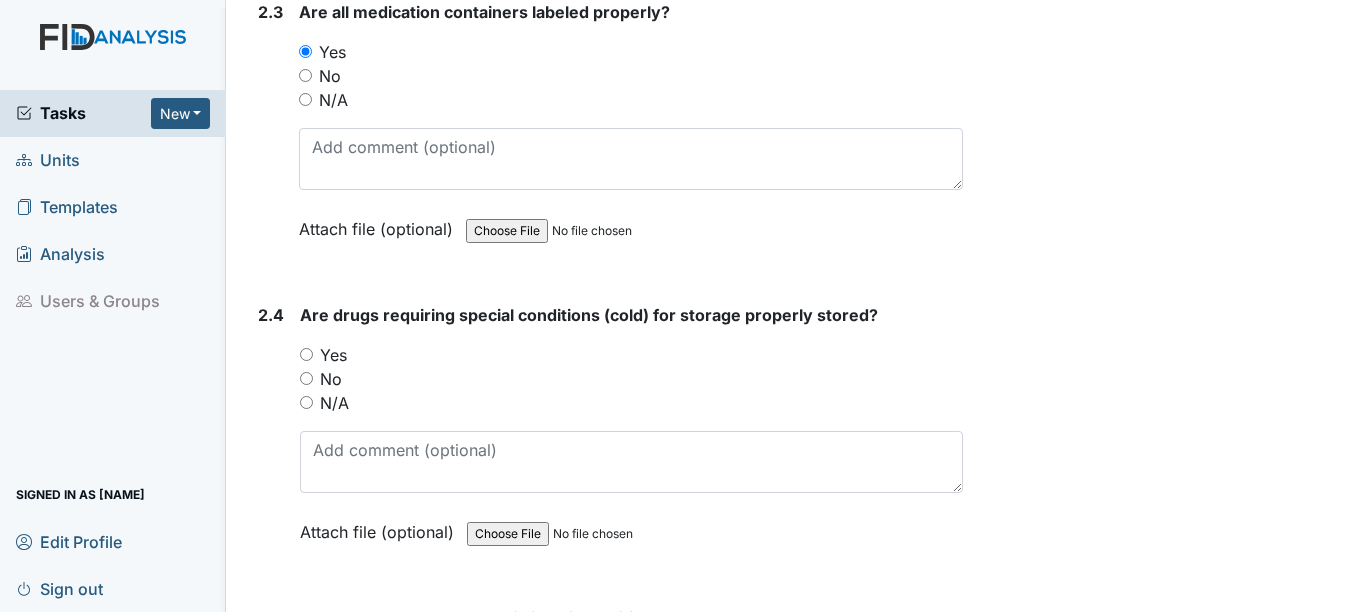 click on "Yes" at bounding box center (306, 354) 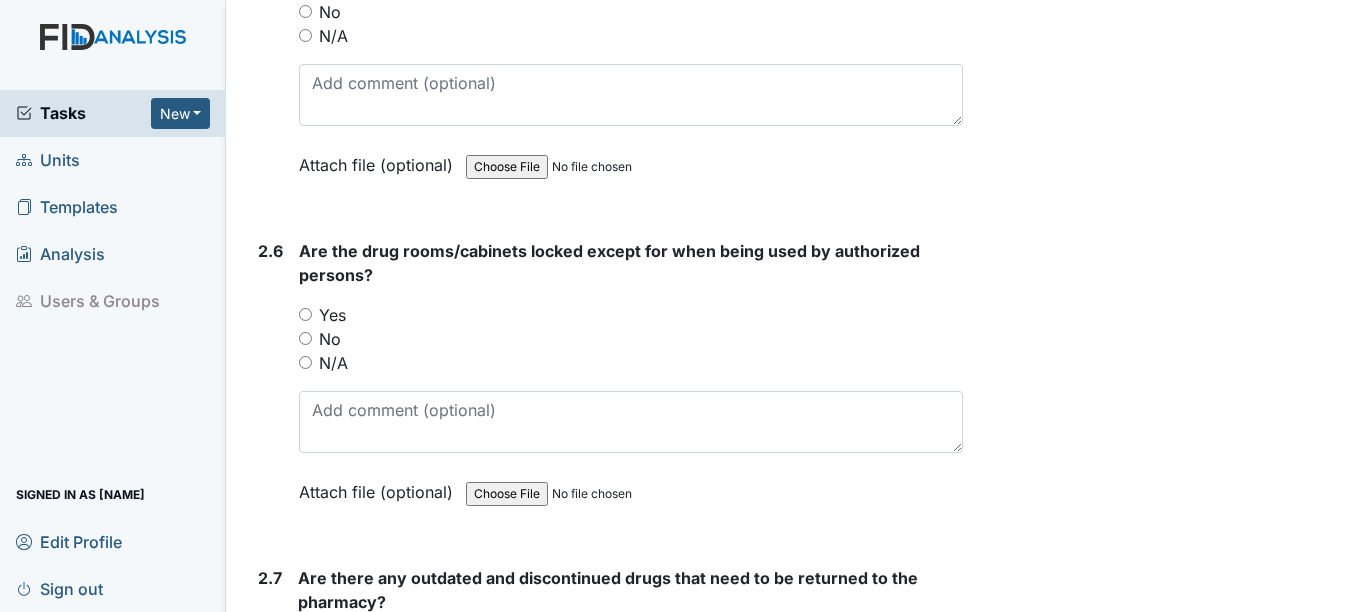 scroll, scrollTop: 6700, scrollLeft: 0, axis: vertical 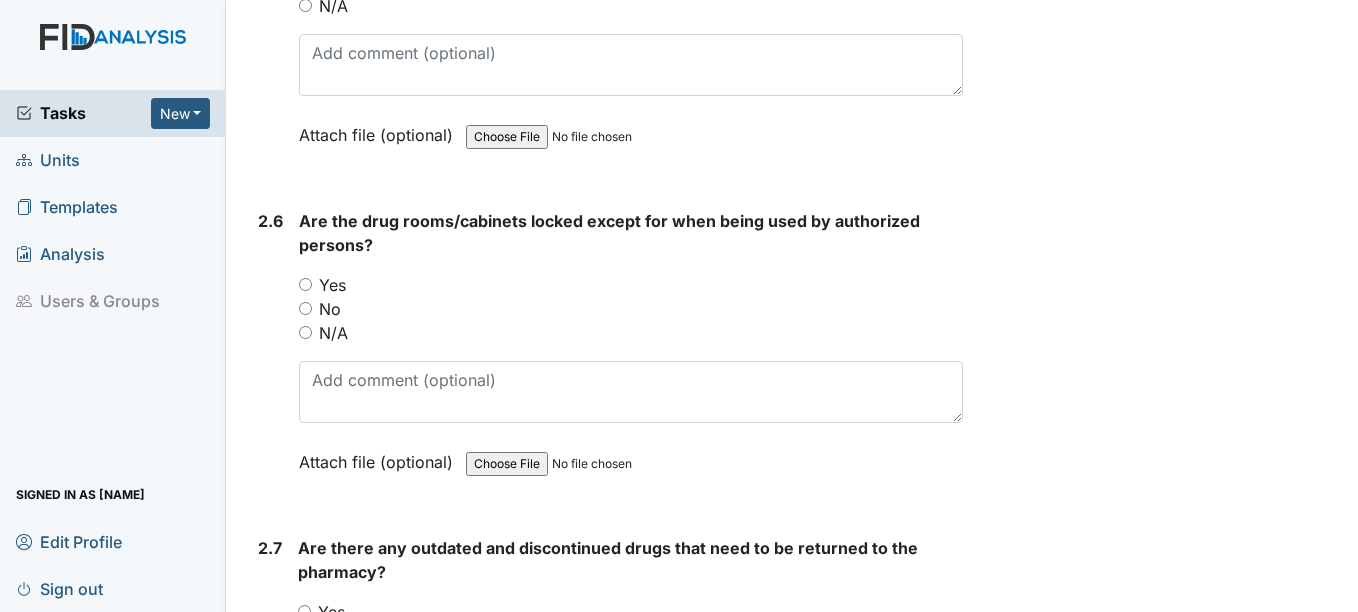 click on "Yes" at bounding box center (305, 284) 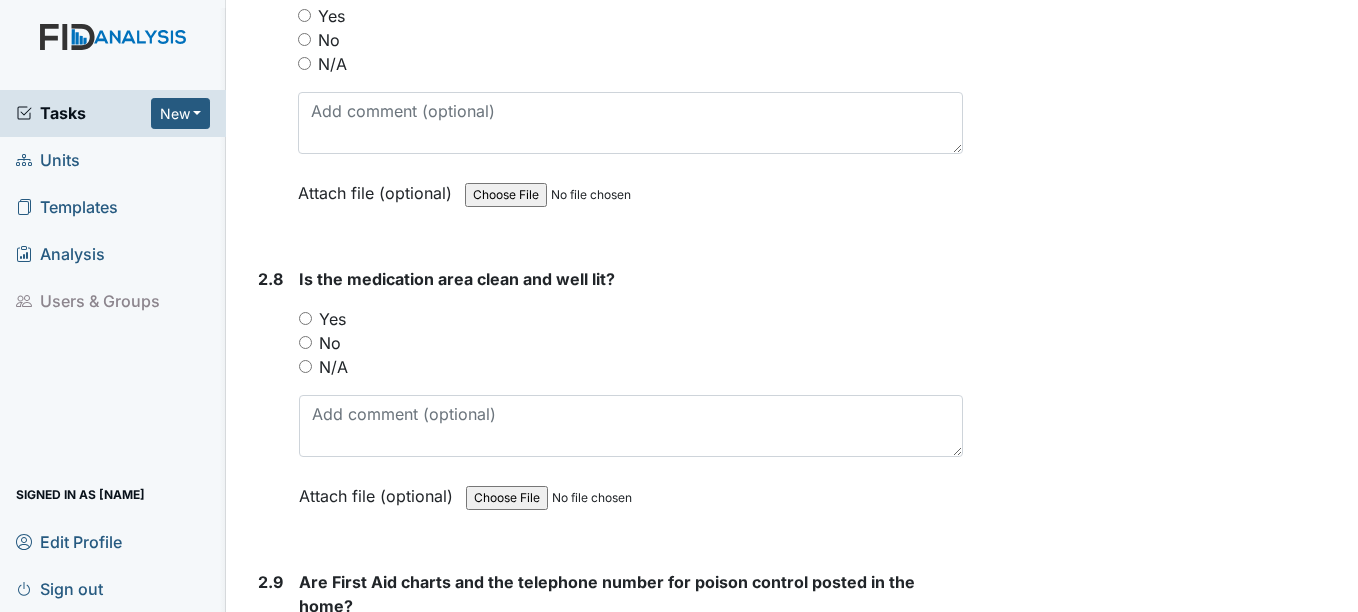 scroll, scrollTop: 7300, scrollLeft: 0, axis: vertical 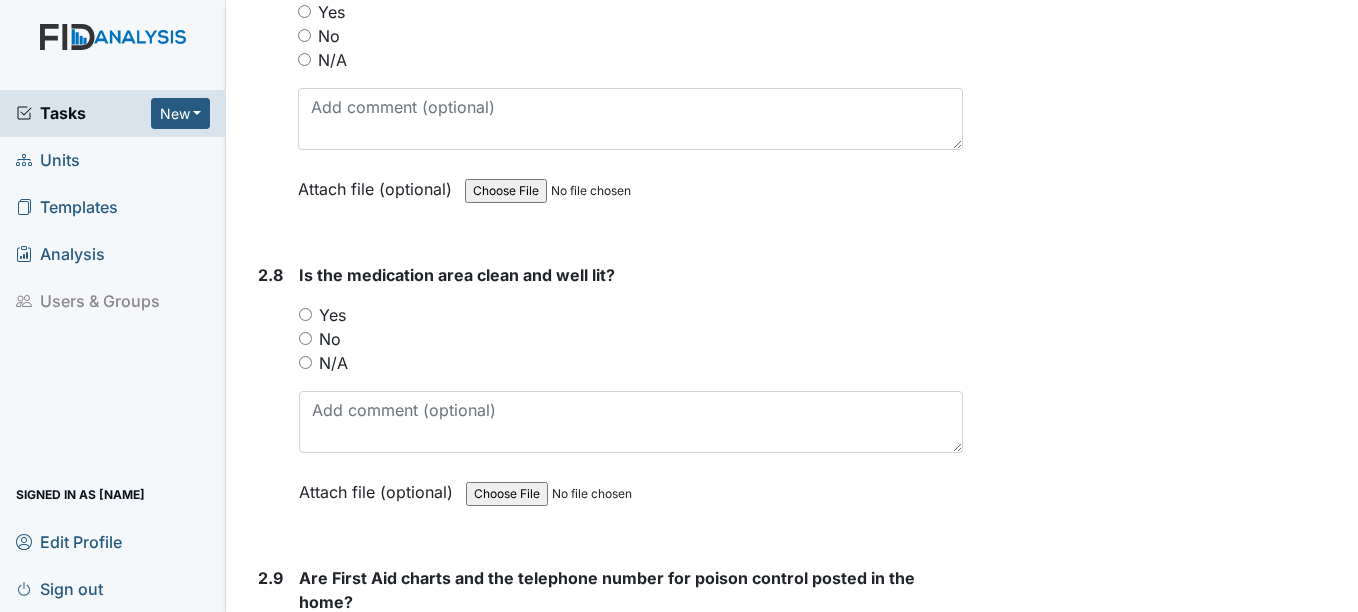 click on "Yes" at bounding box center (305, 314) 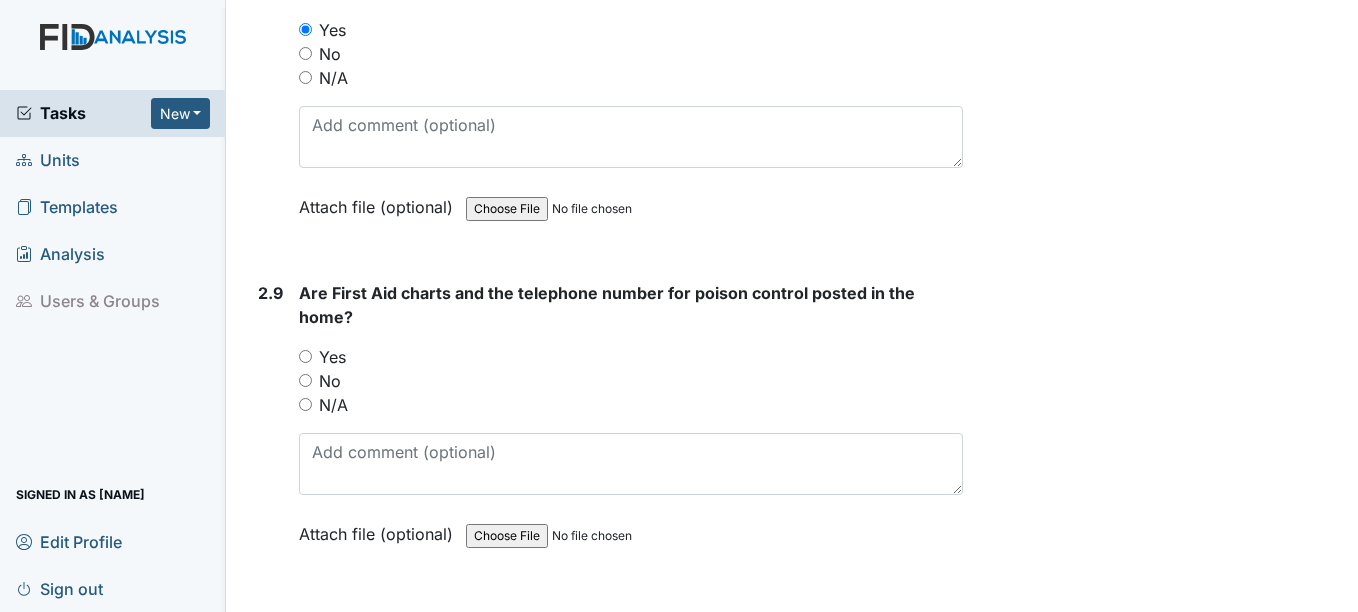 scroll, scrollTop: 7600, scrollLeft: 0, axis: vertical 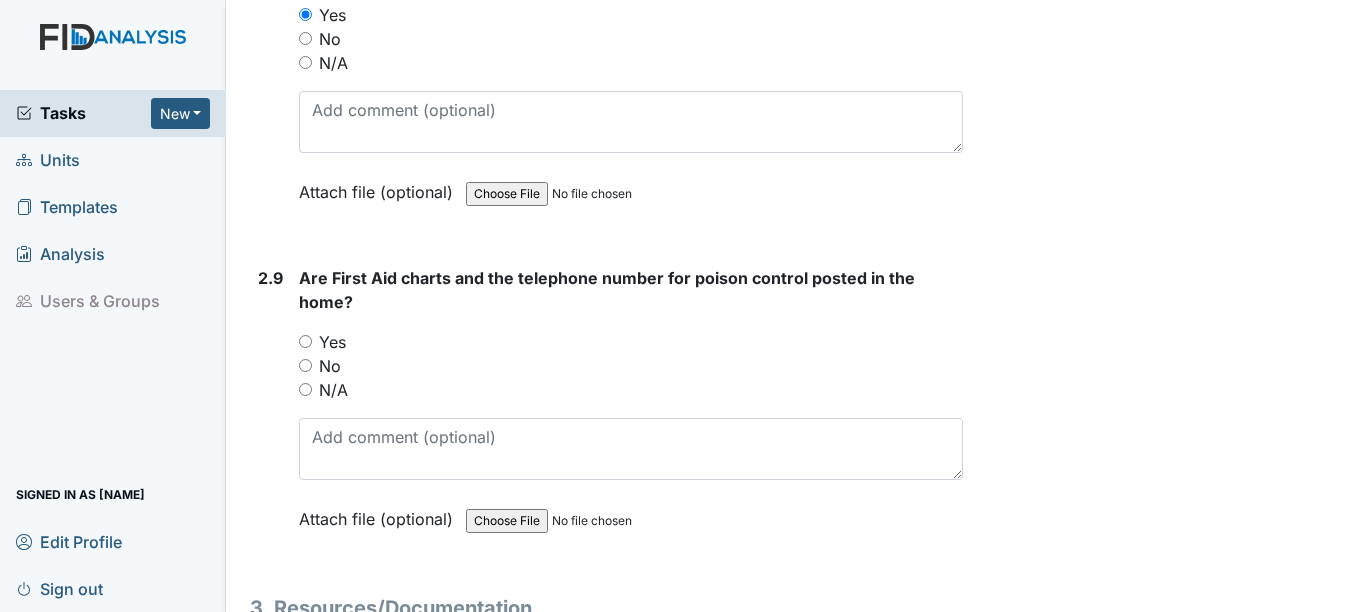 click on "Yes" at bounding box center [305, 341] 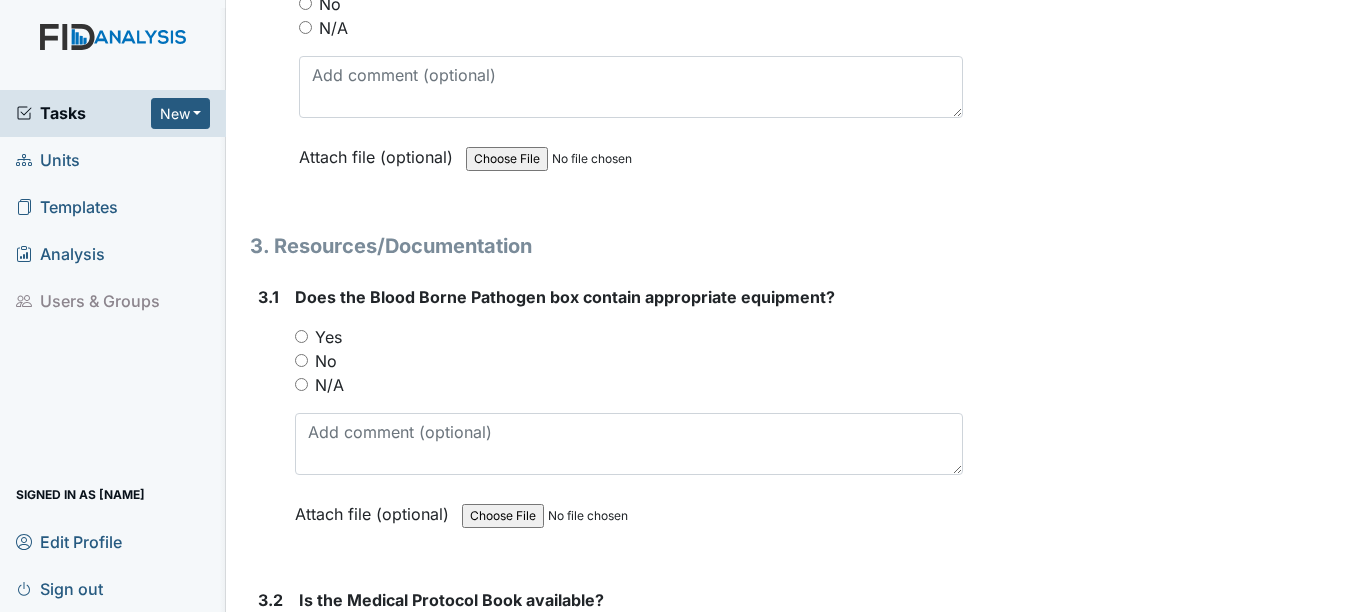 scroll, scrollTop: 8000, scrollLeft: 0, axis: vertical 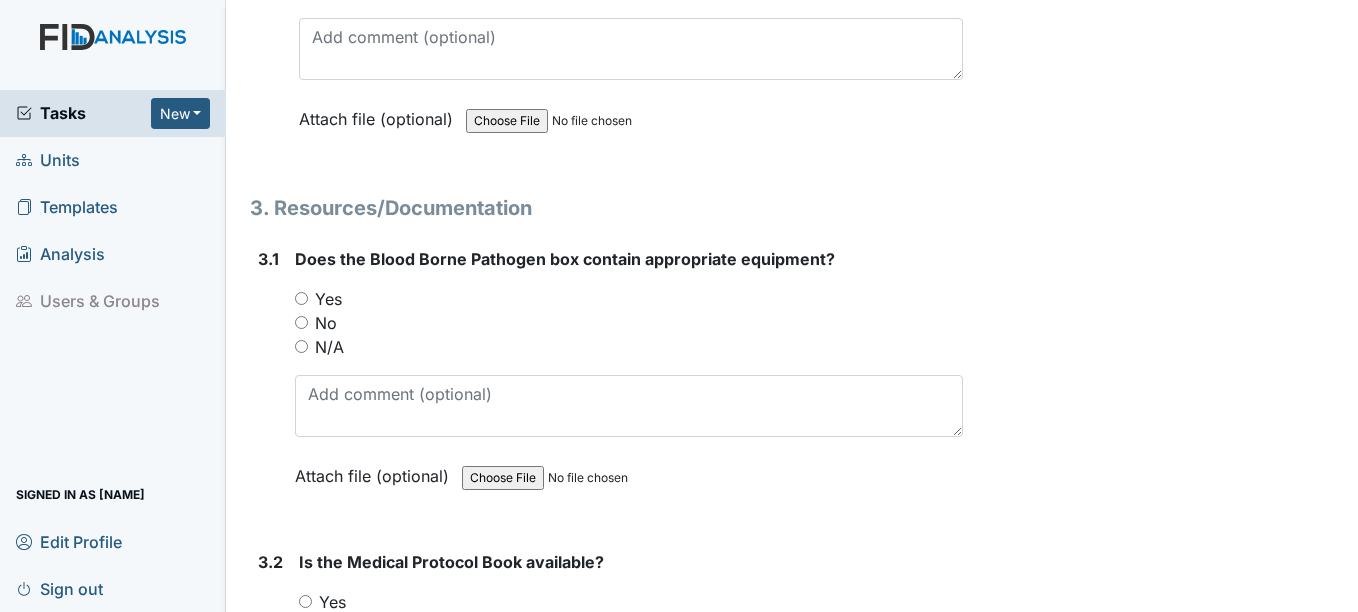 click on "N/A" at bounding box center [301, 346] 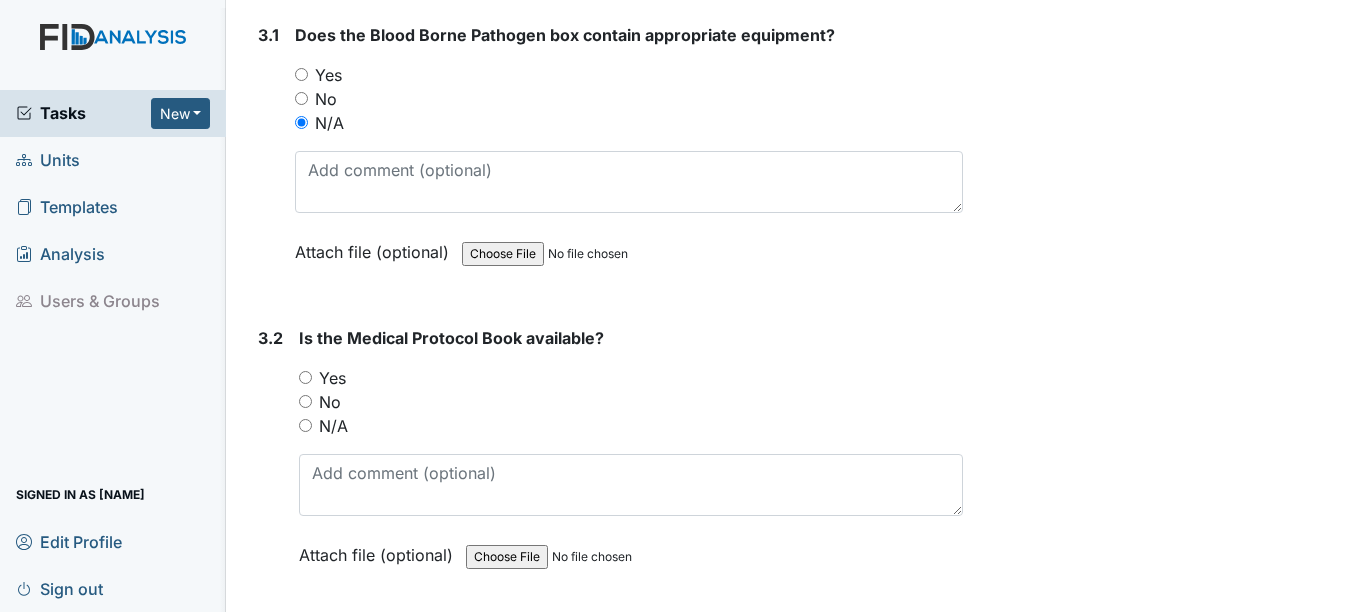 scroll, scrollTop: 8300, scrollLeft: 0, axis: vertical 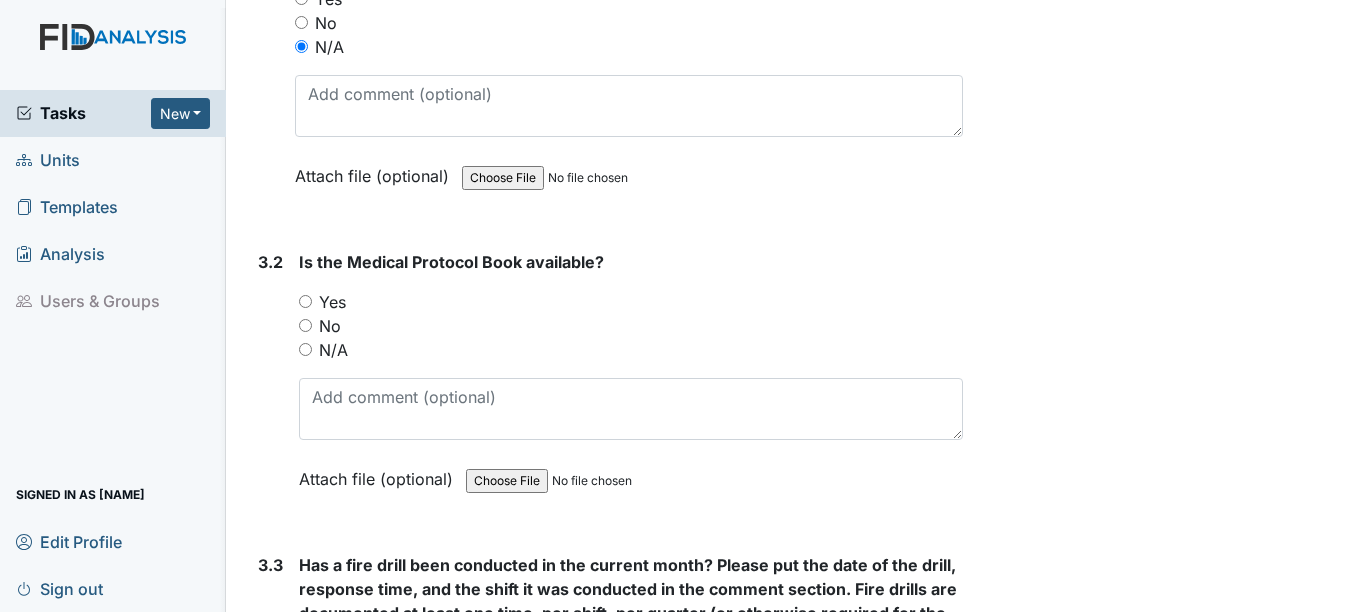 click on "Yes" at bounding box center [305, 301] 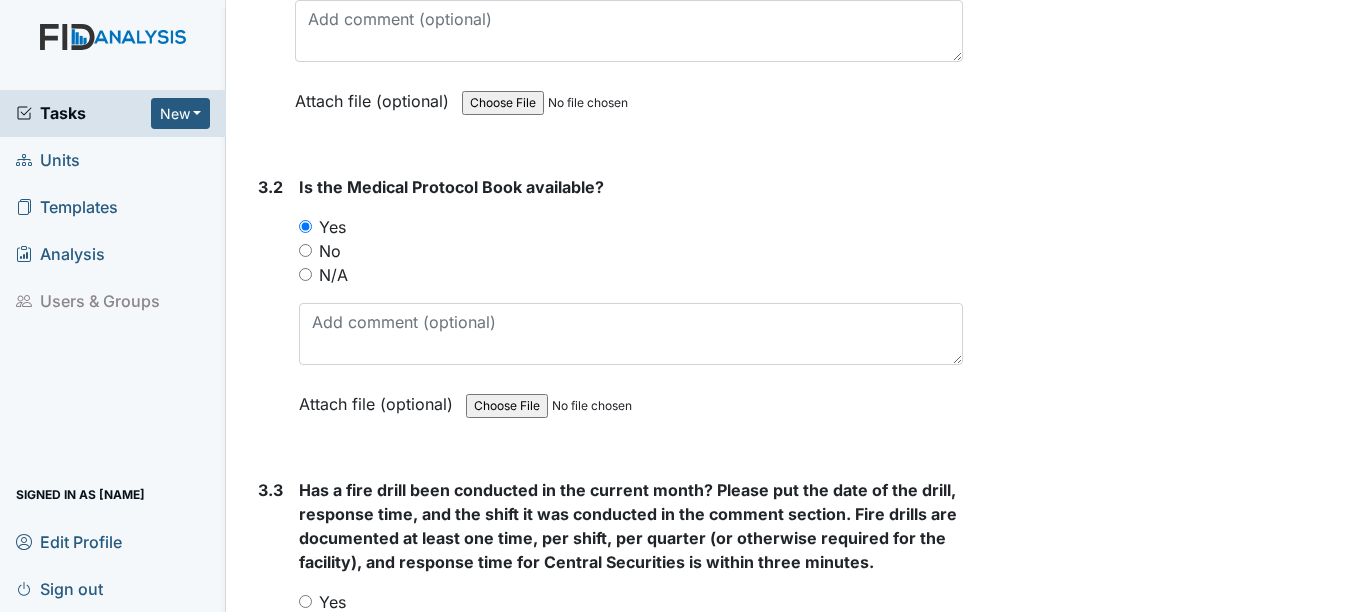 scroll, scrollTop: 8500, scrollLeft: 0, axis: vertical 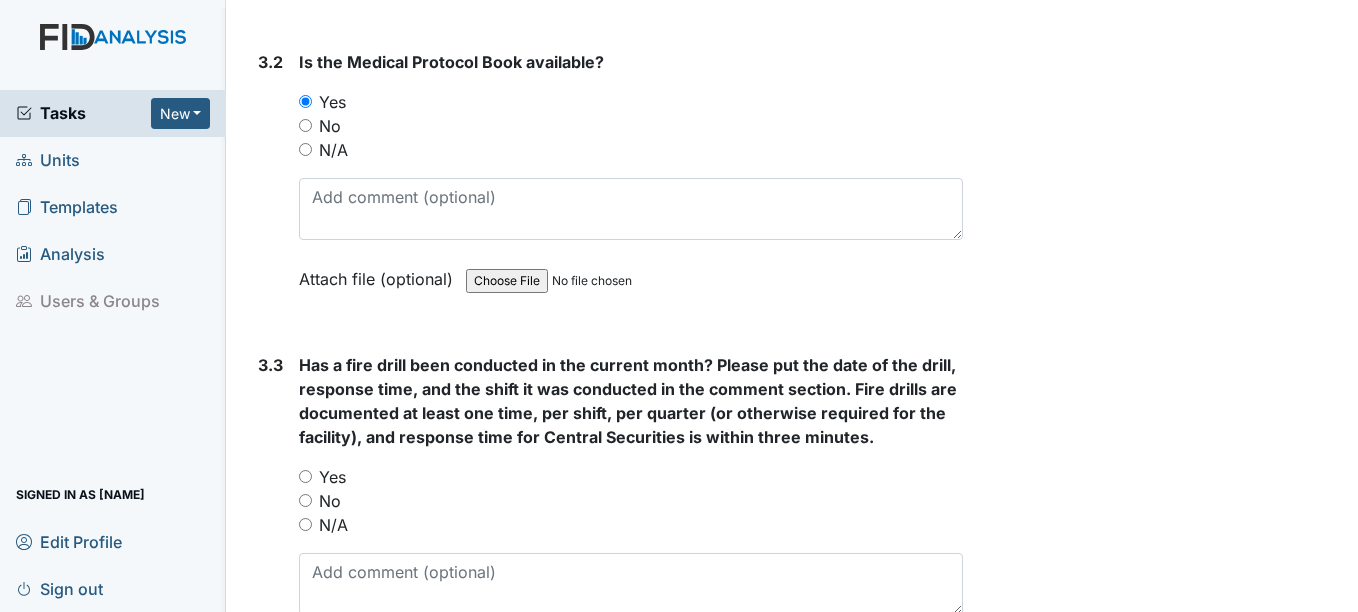 click on "No" at bounding box center [305, 500] 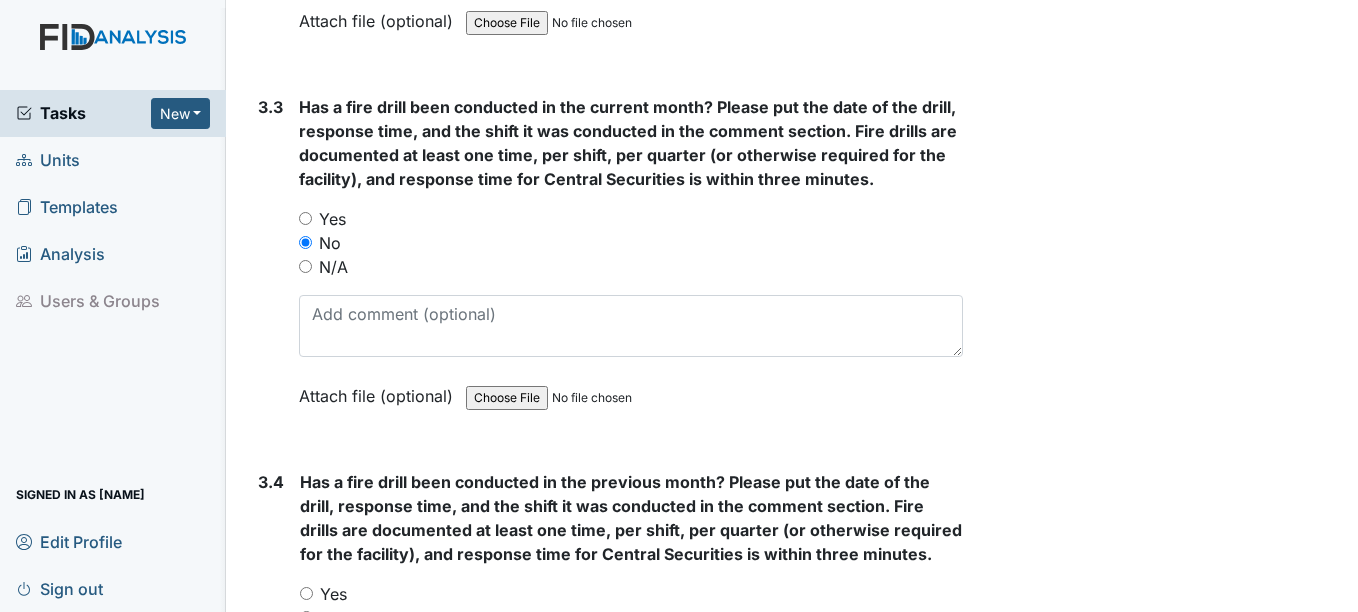 scroll, scrollTop: 8800, scrollLeft: 0, axis: vertical 